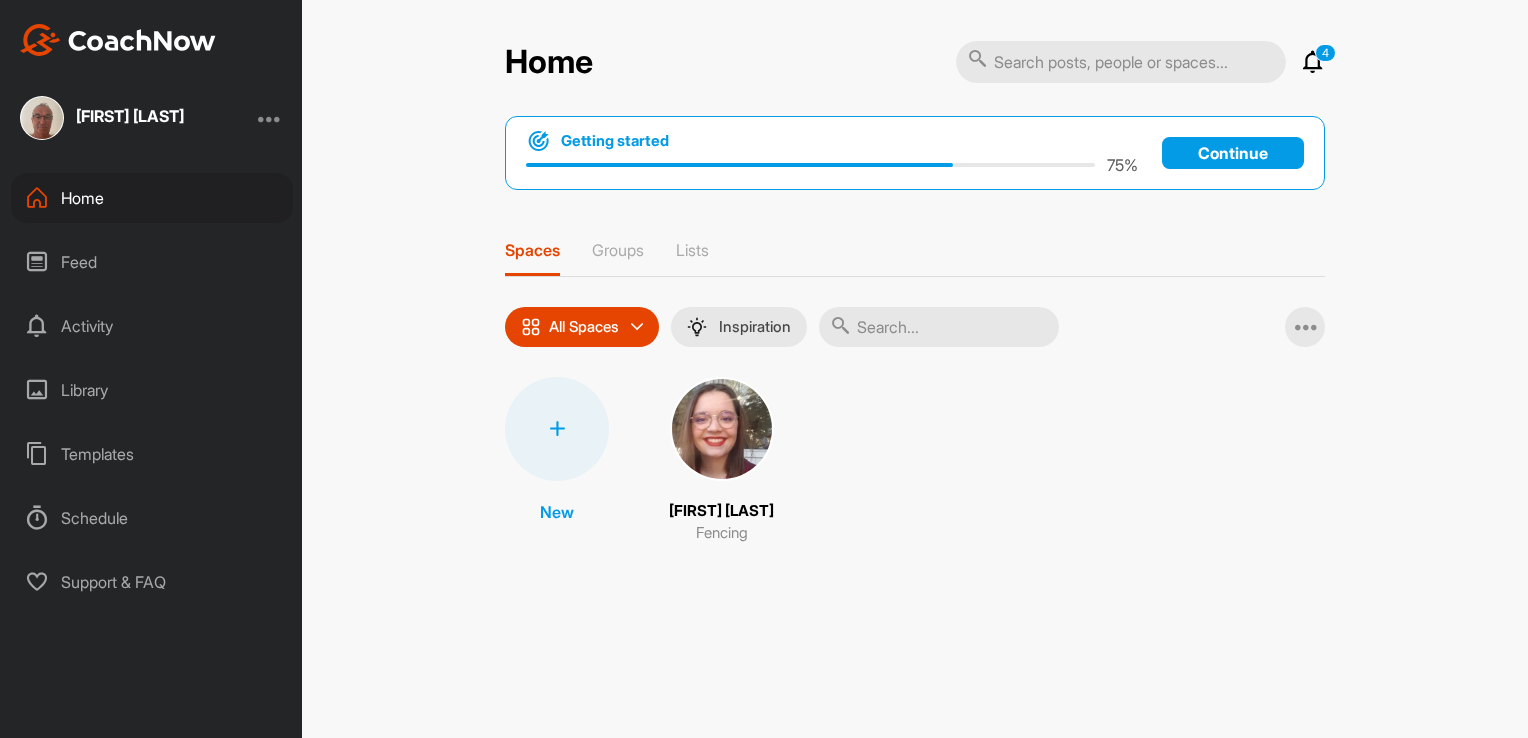 scroll, scrollTop: 0, scrollLeft: 0, axis: both 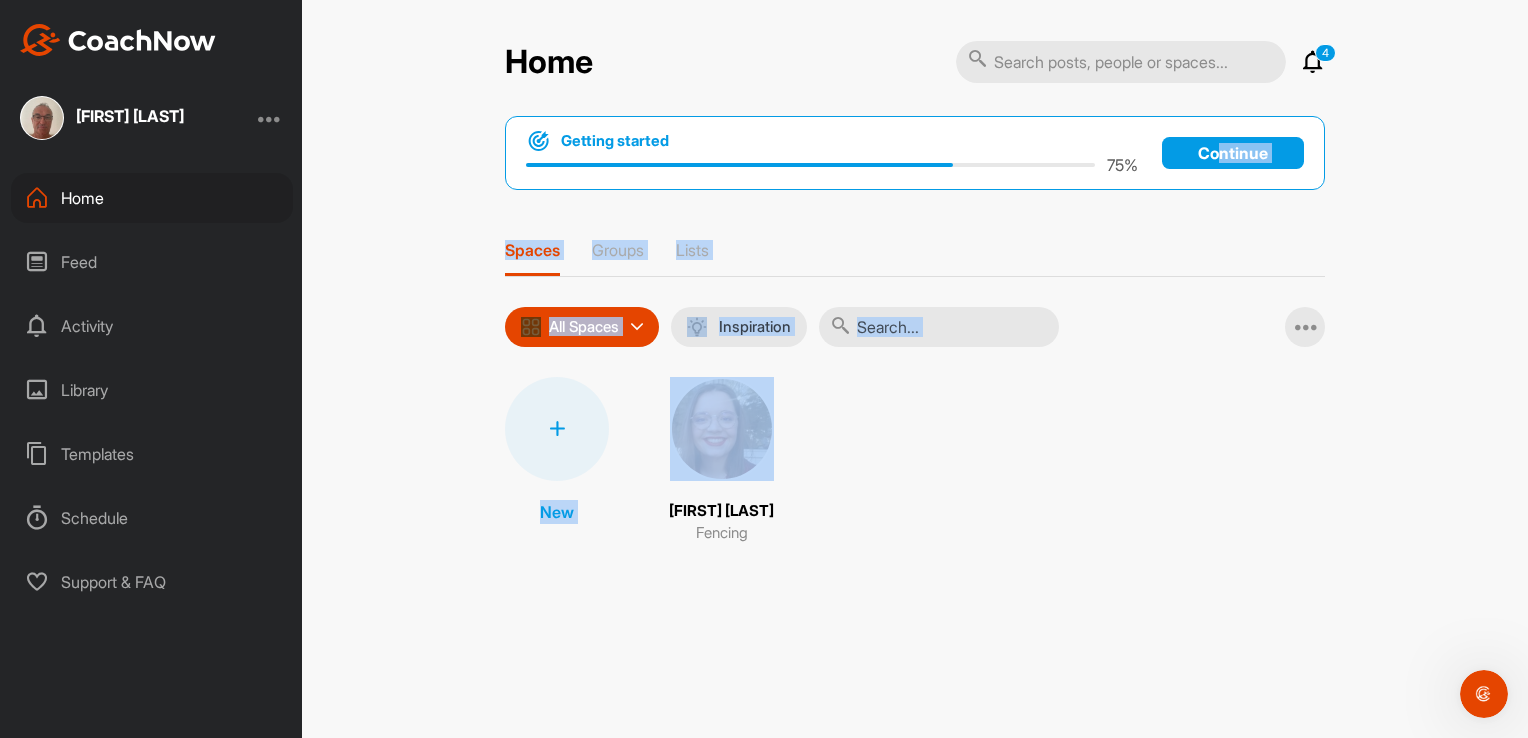click on "New [ORGANIZATION] Fencing" at bounding box center [915, 461] 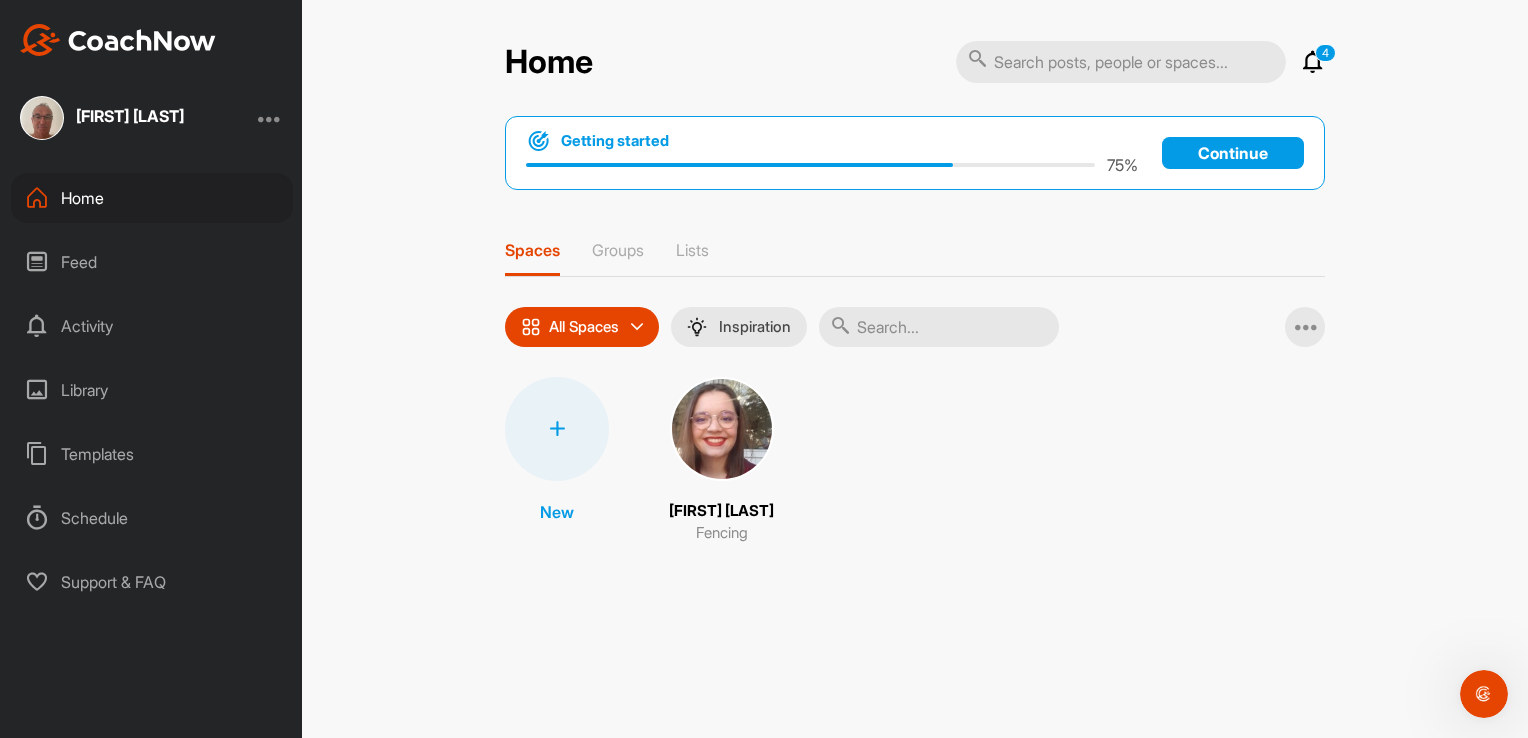 click on "Home" at bounding box center [152, 198] 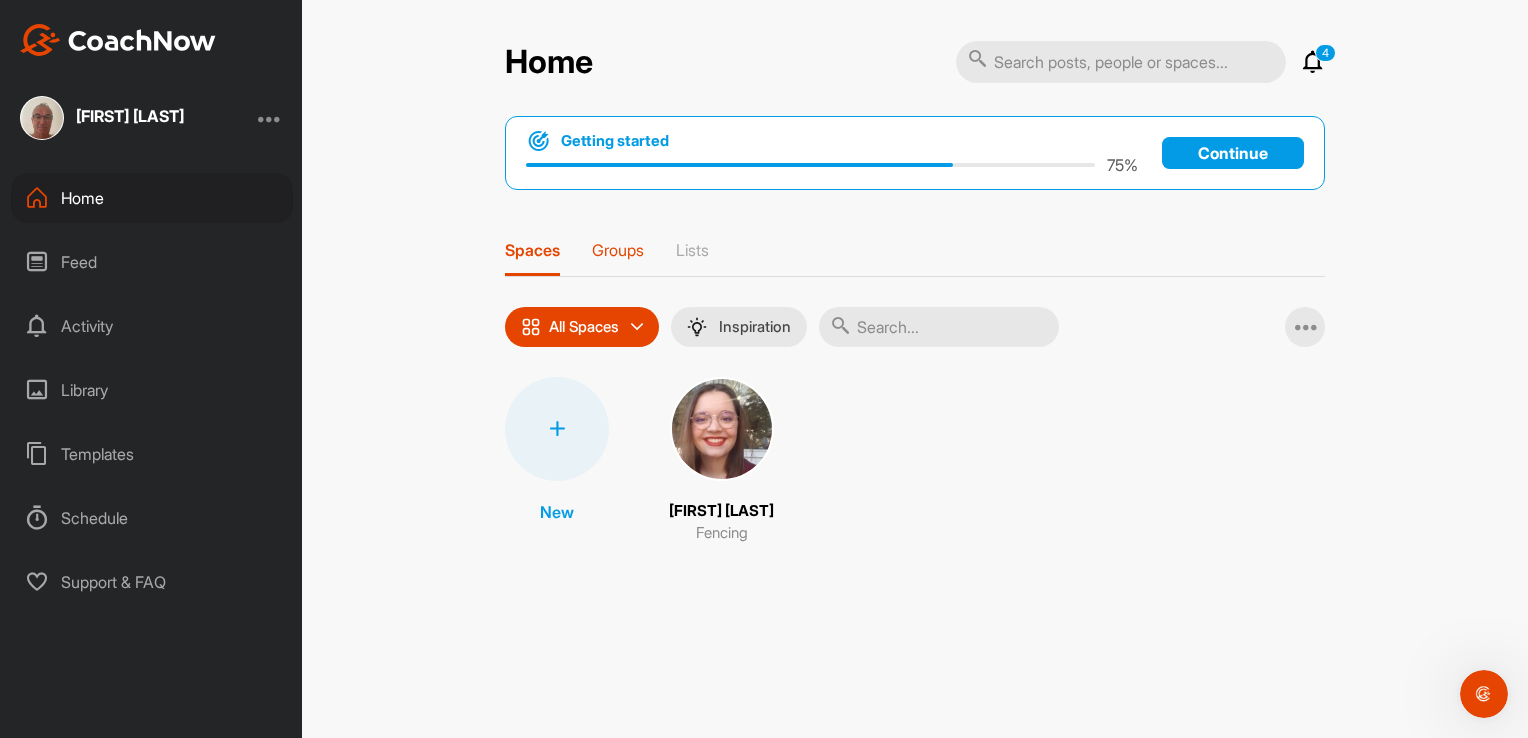 click on "Groups" at bounding box center [618, 250] 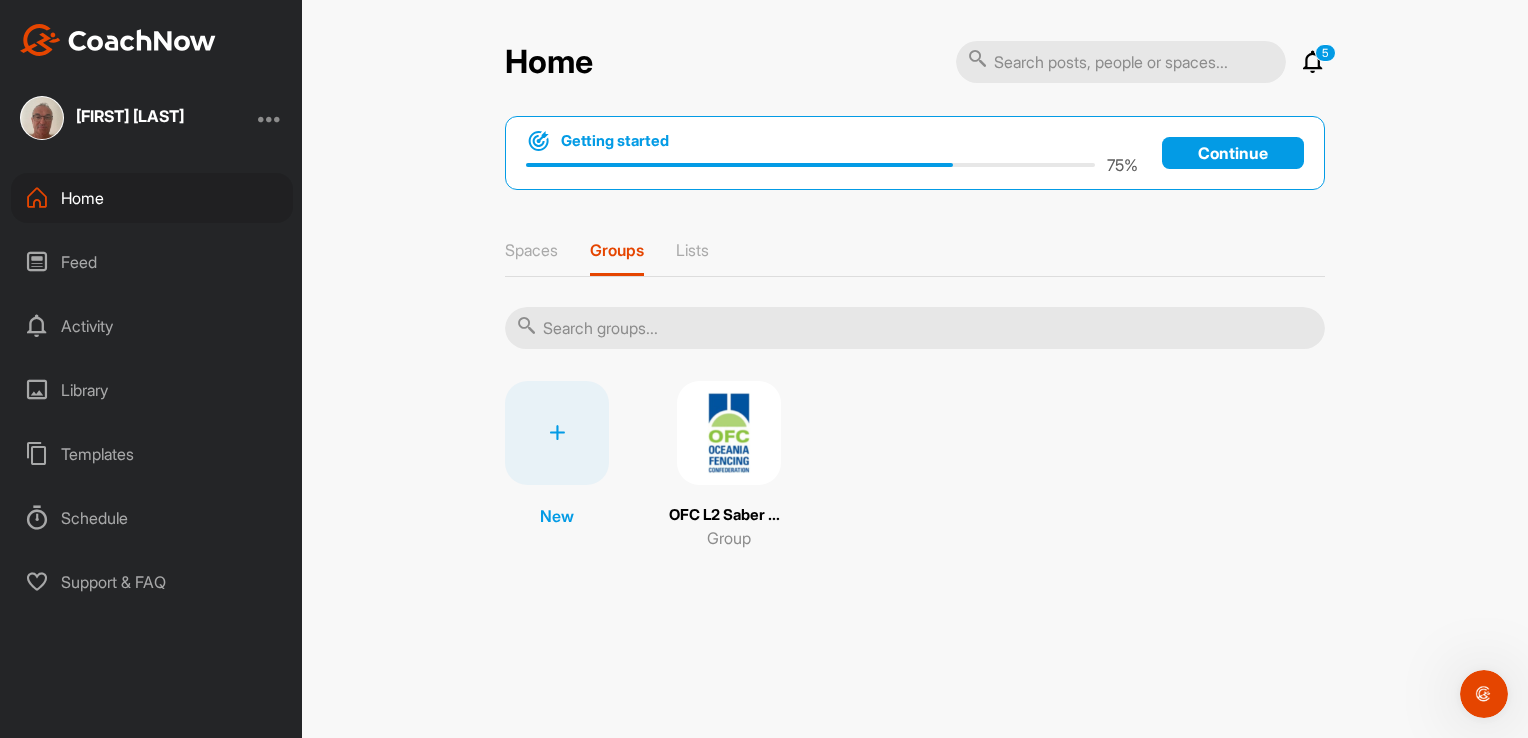 click at bounding box center [729, 433] 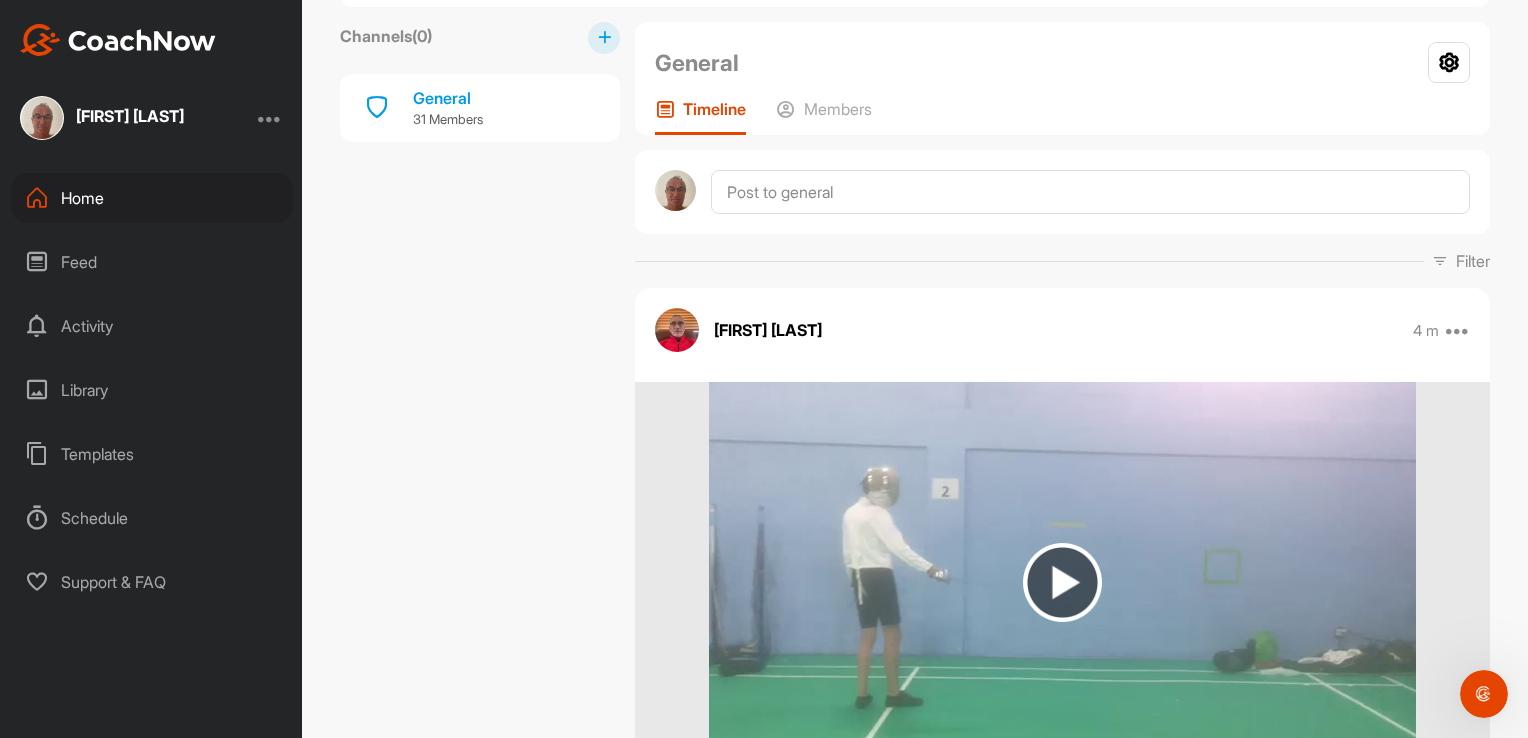 scroll, scrollTop: 196, scrollLeft: 0, axis: vertical 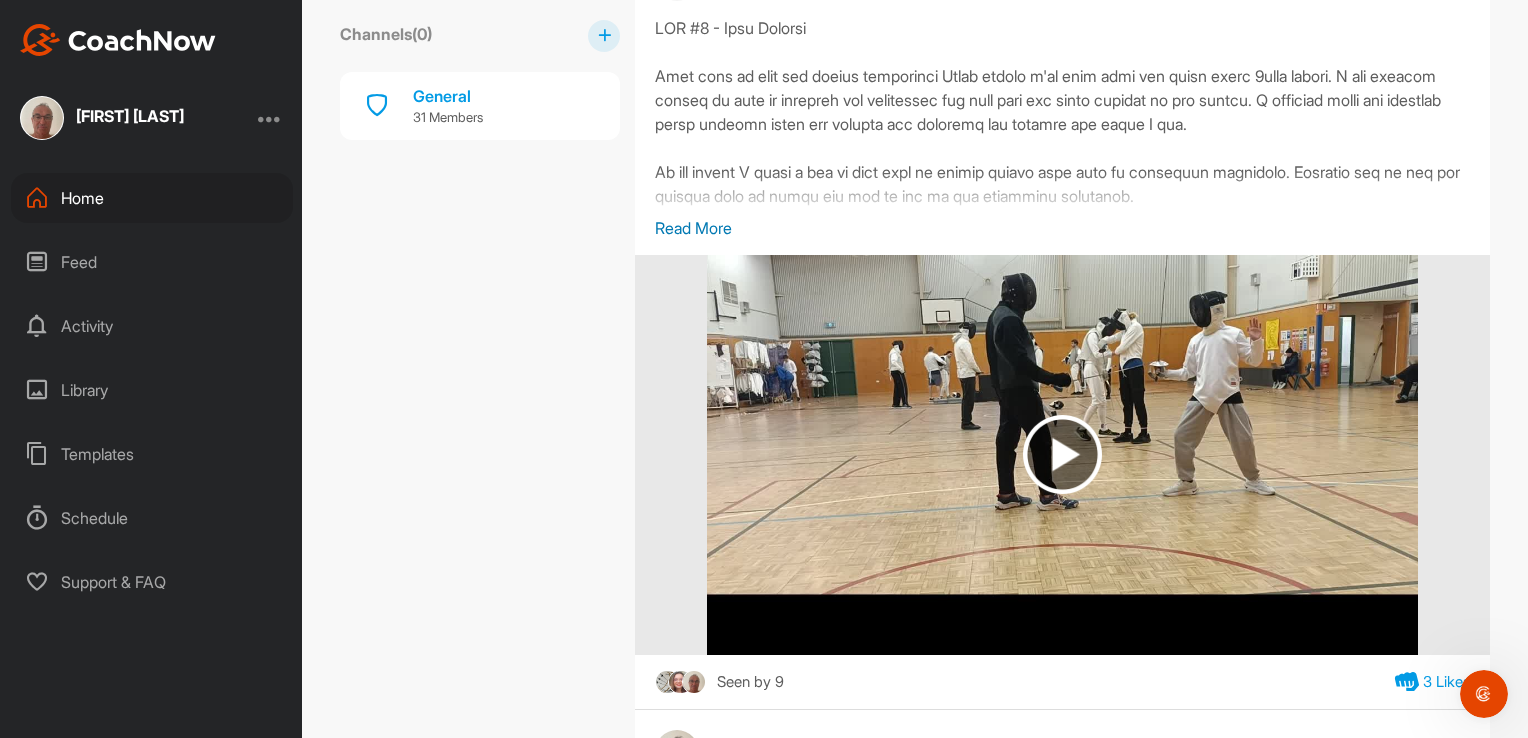 click at bounding box center [1062, 454] 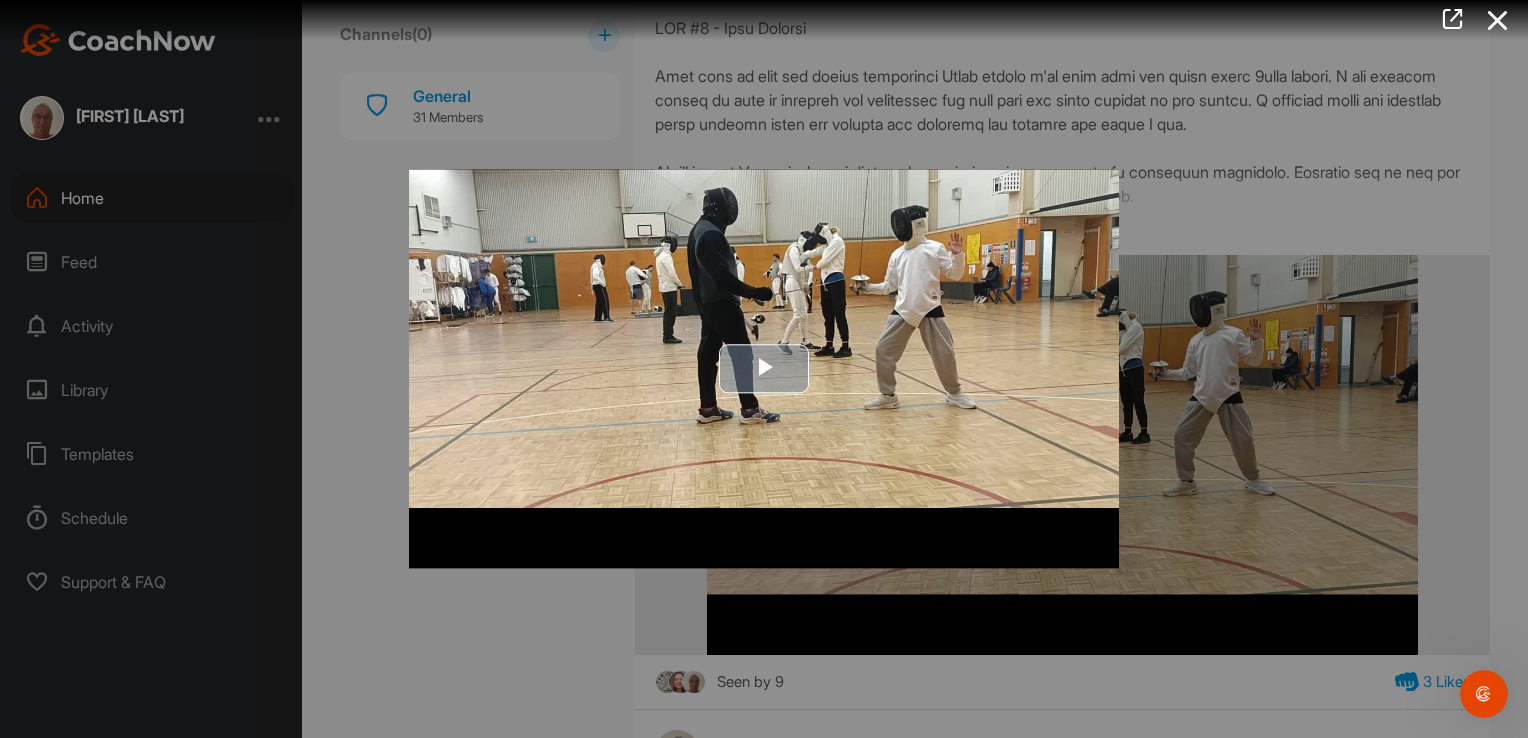 click at bounding box center (764, 369) 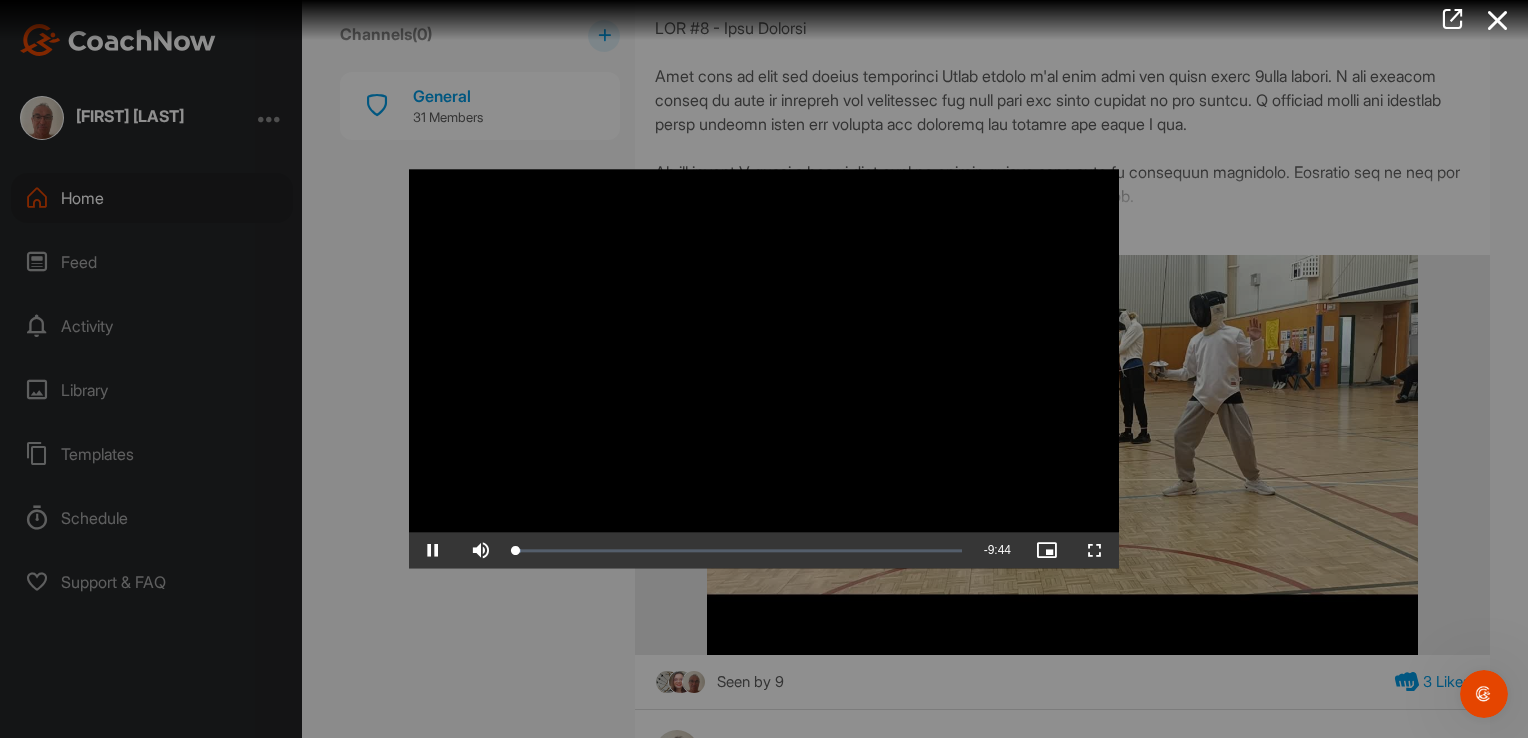 click at bounding box center (764, 368) 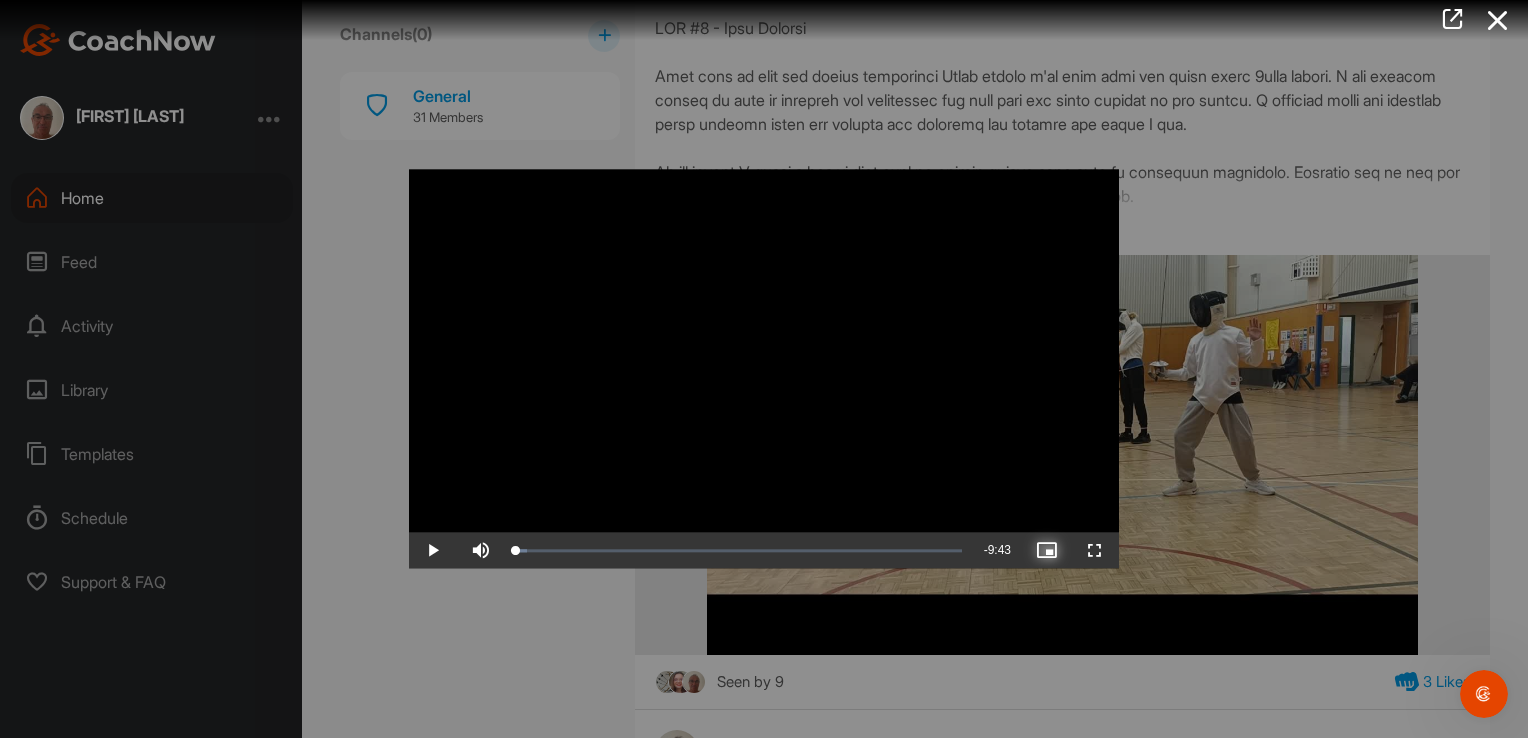 click at bounding box center [1047, 551] 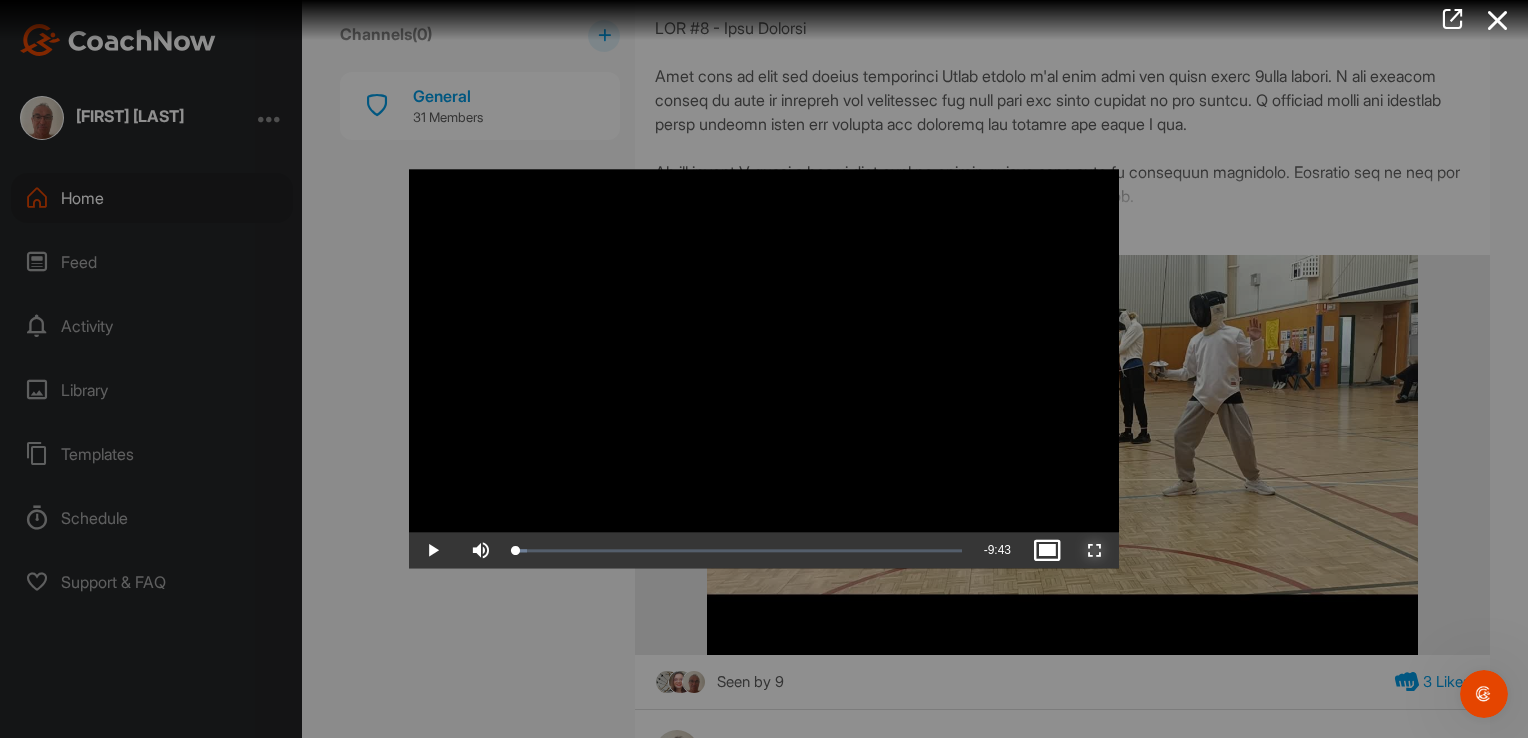 click at bounding box center (1095, 551) 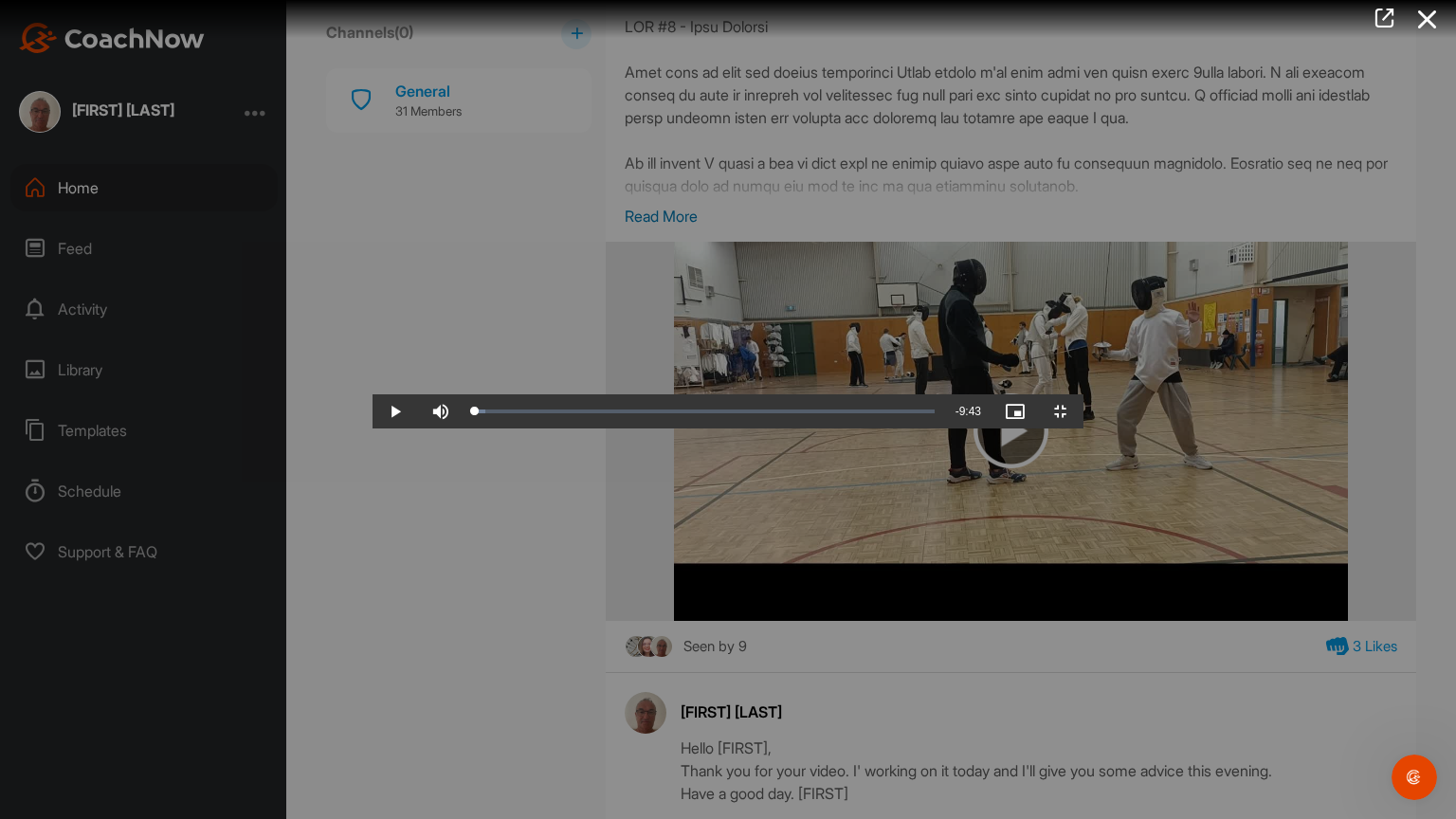 click at bounding box center (728, 410) 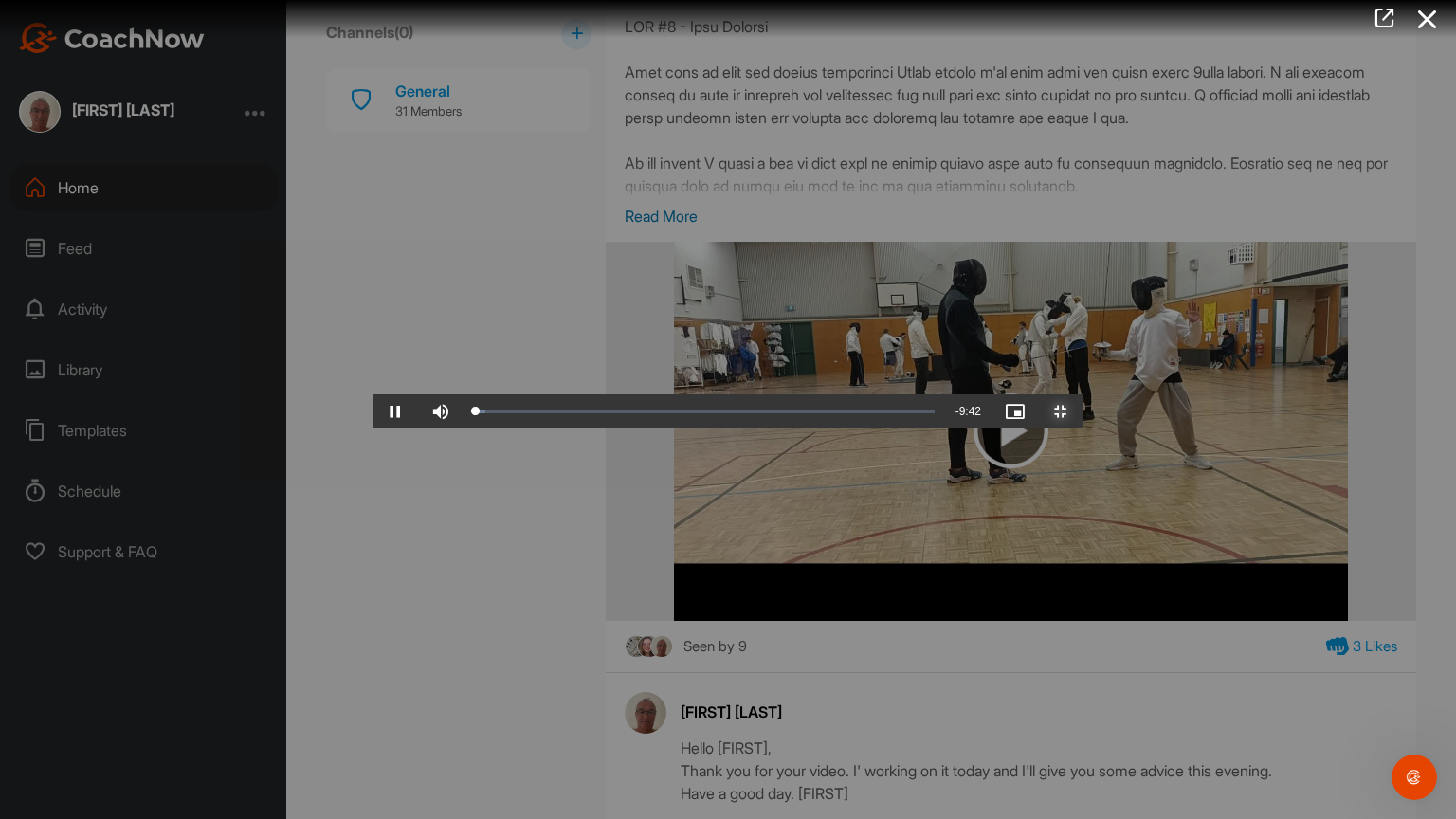 click at bounding box center [1061, 411] 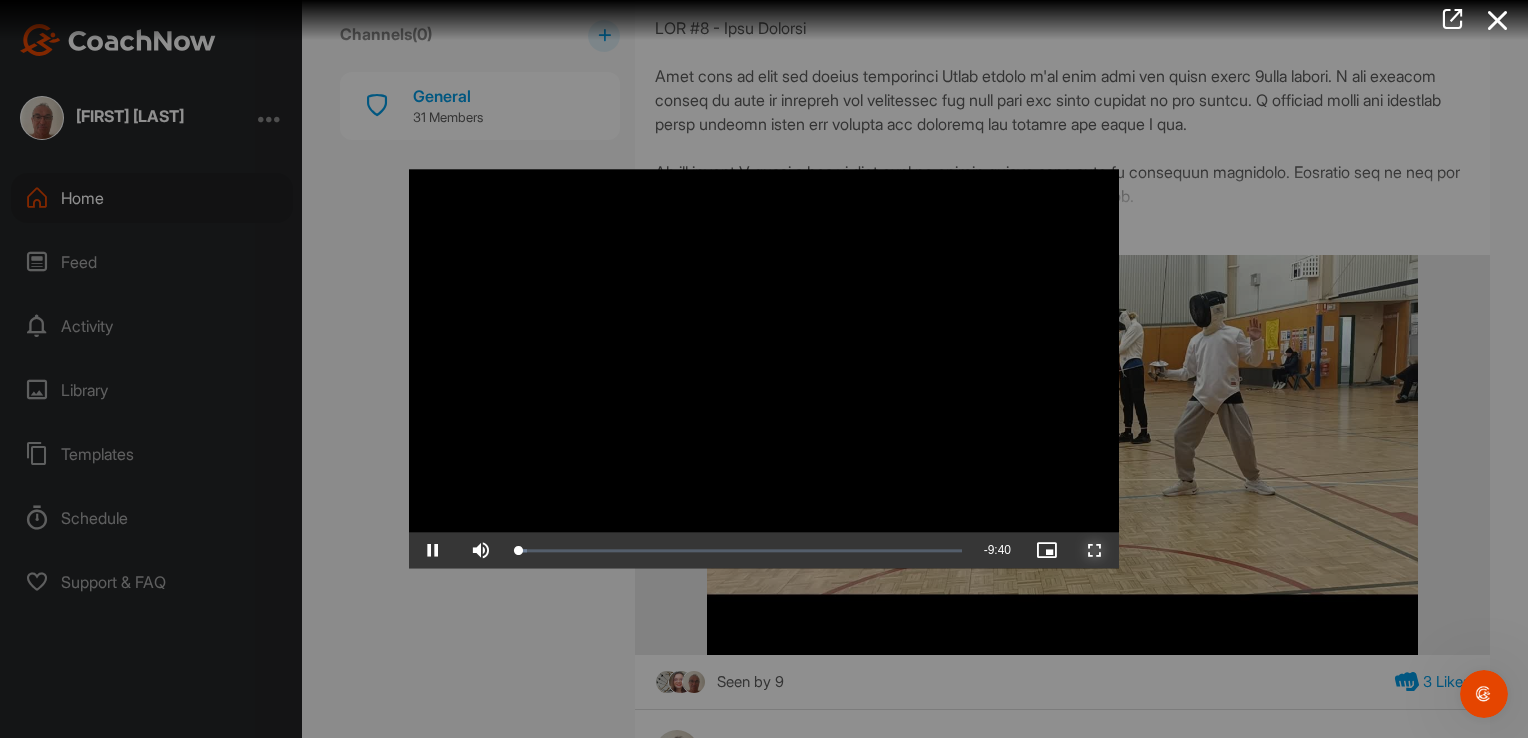click at bounding box center (1095, 551) 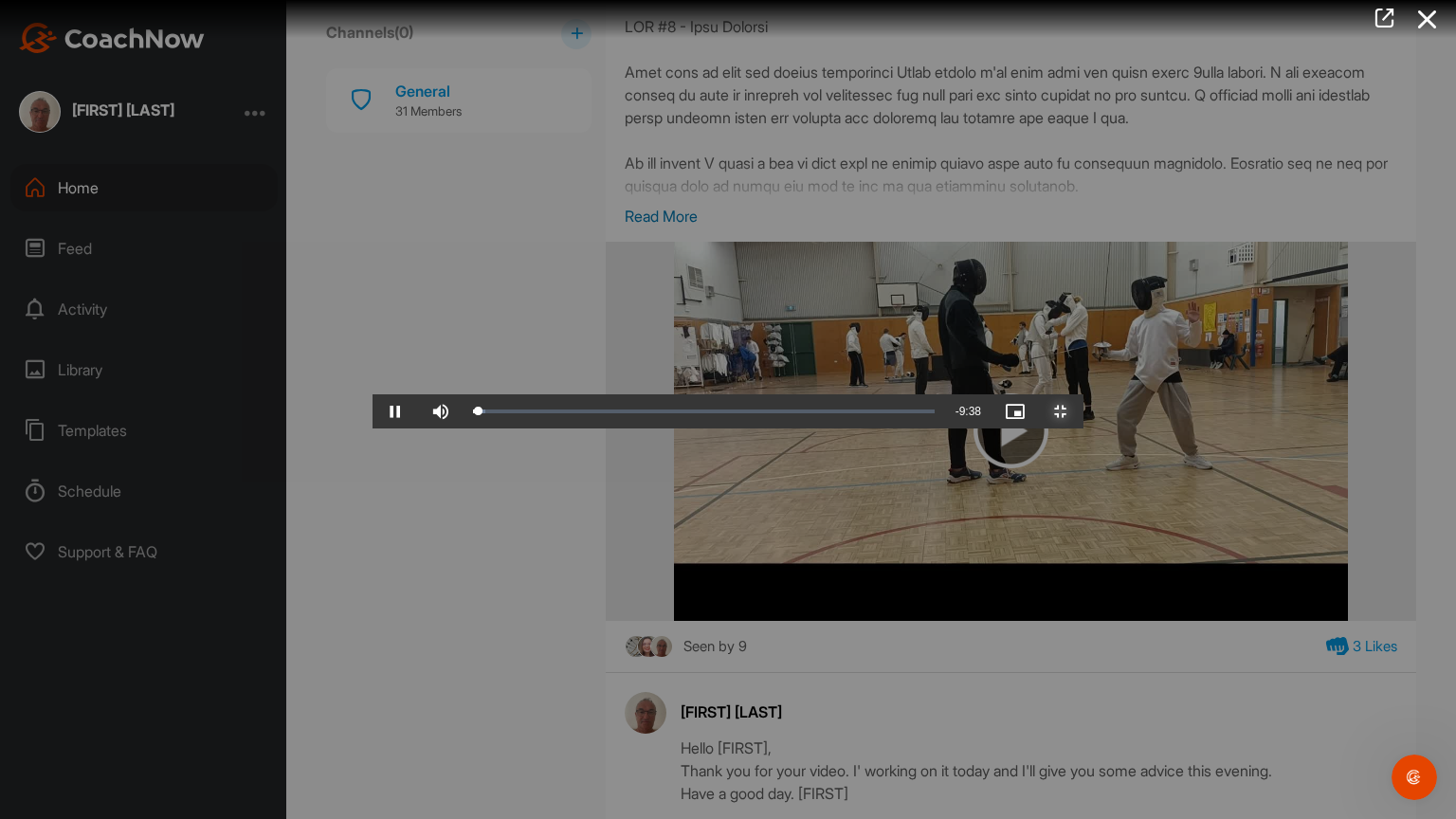 click at bounding box center (1061, 411) 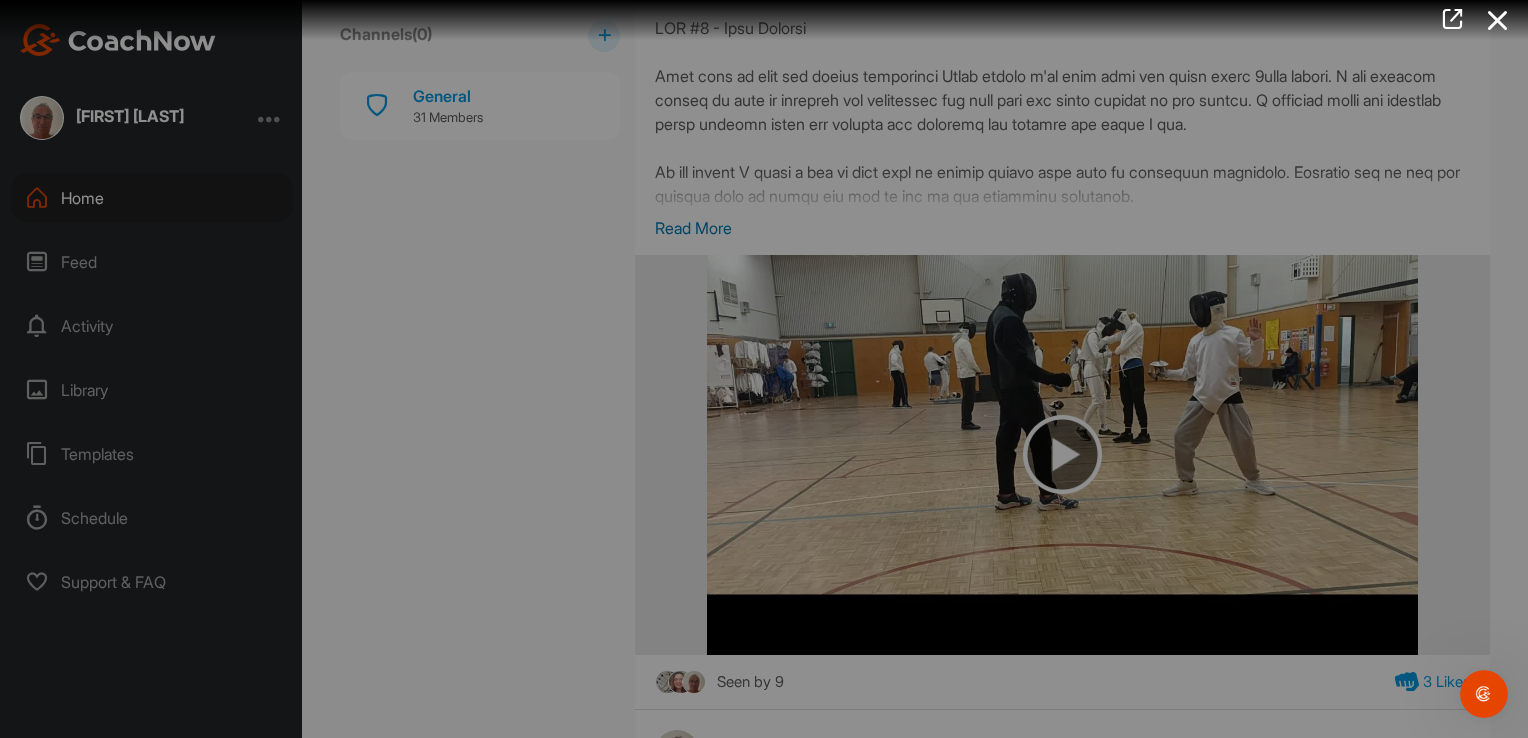 click at bounding box center (1498, 20) 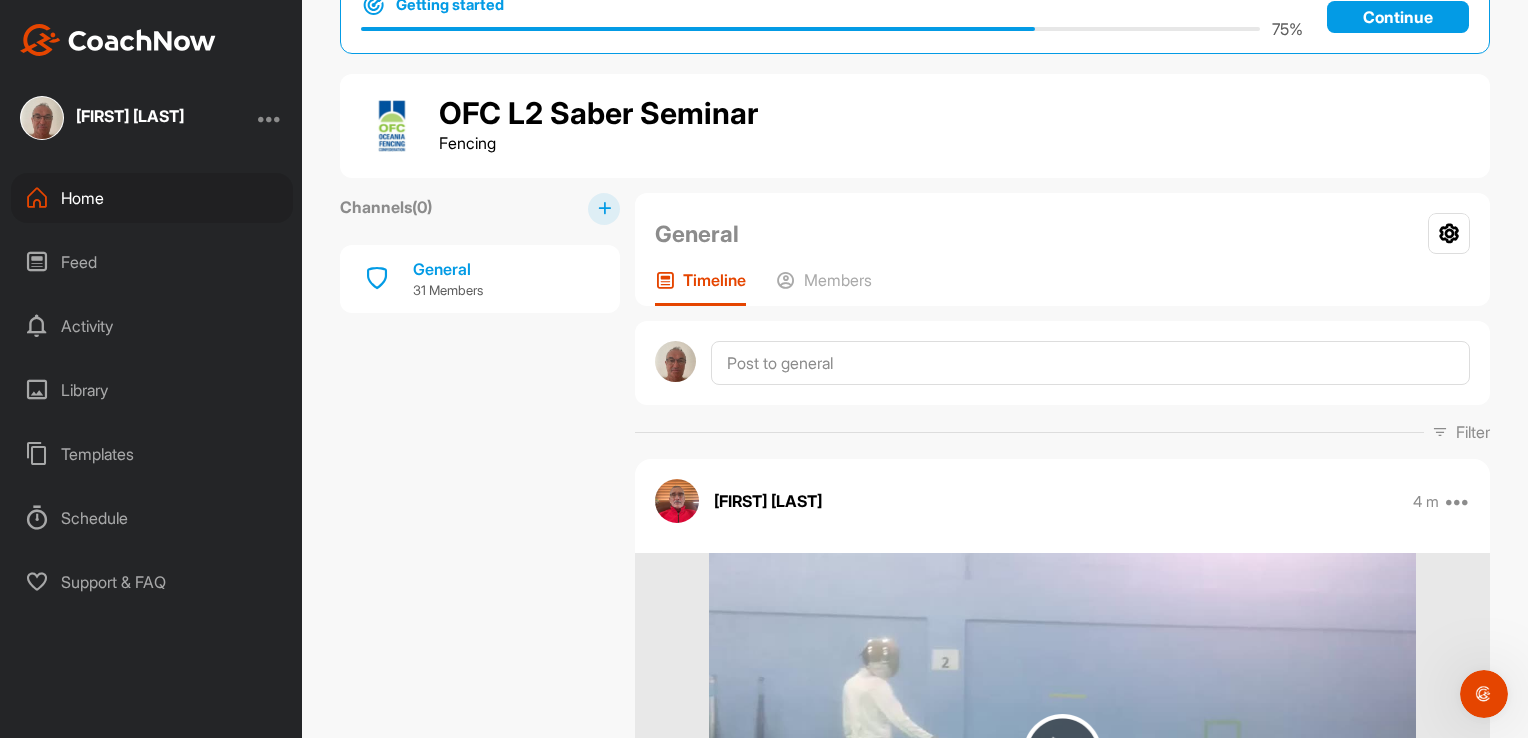 scroll, scrollTop: 128, scrollLeft: 0, axis: vertical 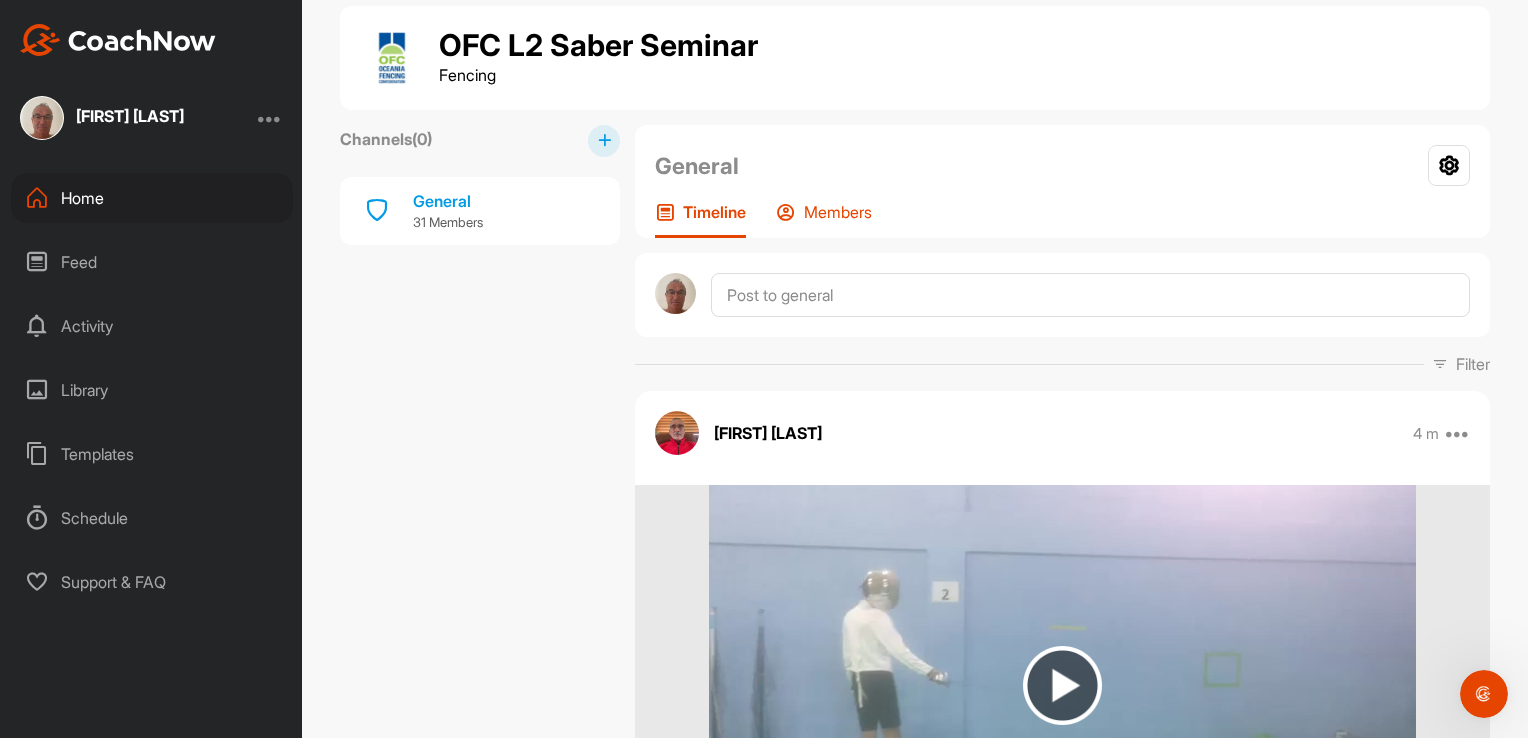 click on "Members" at bounding box center (838, 212) 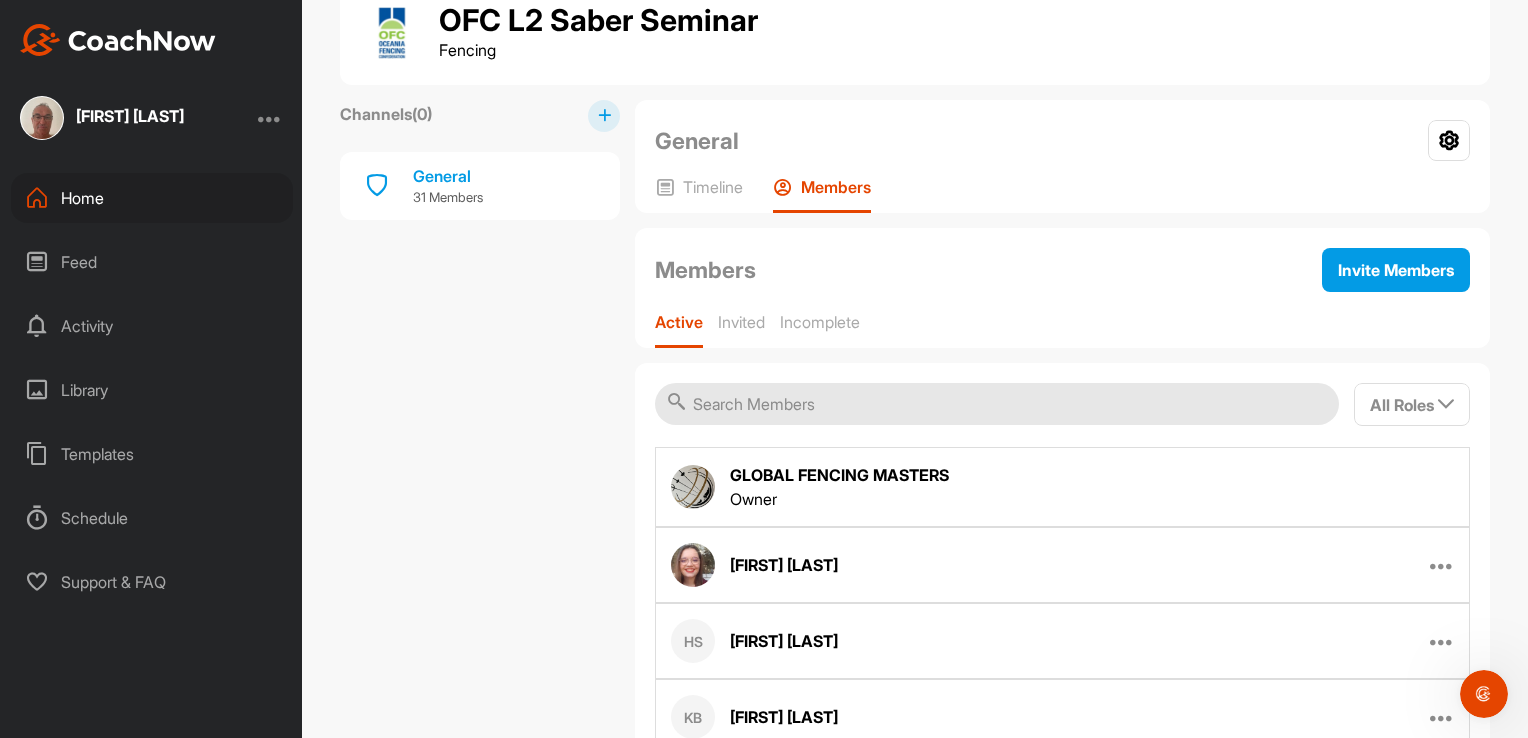 scroll, scrollTop: 0, scrollLeft: 0, axis: both 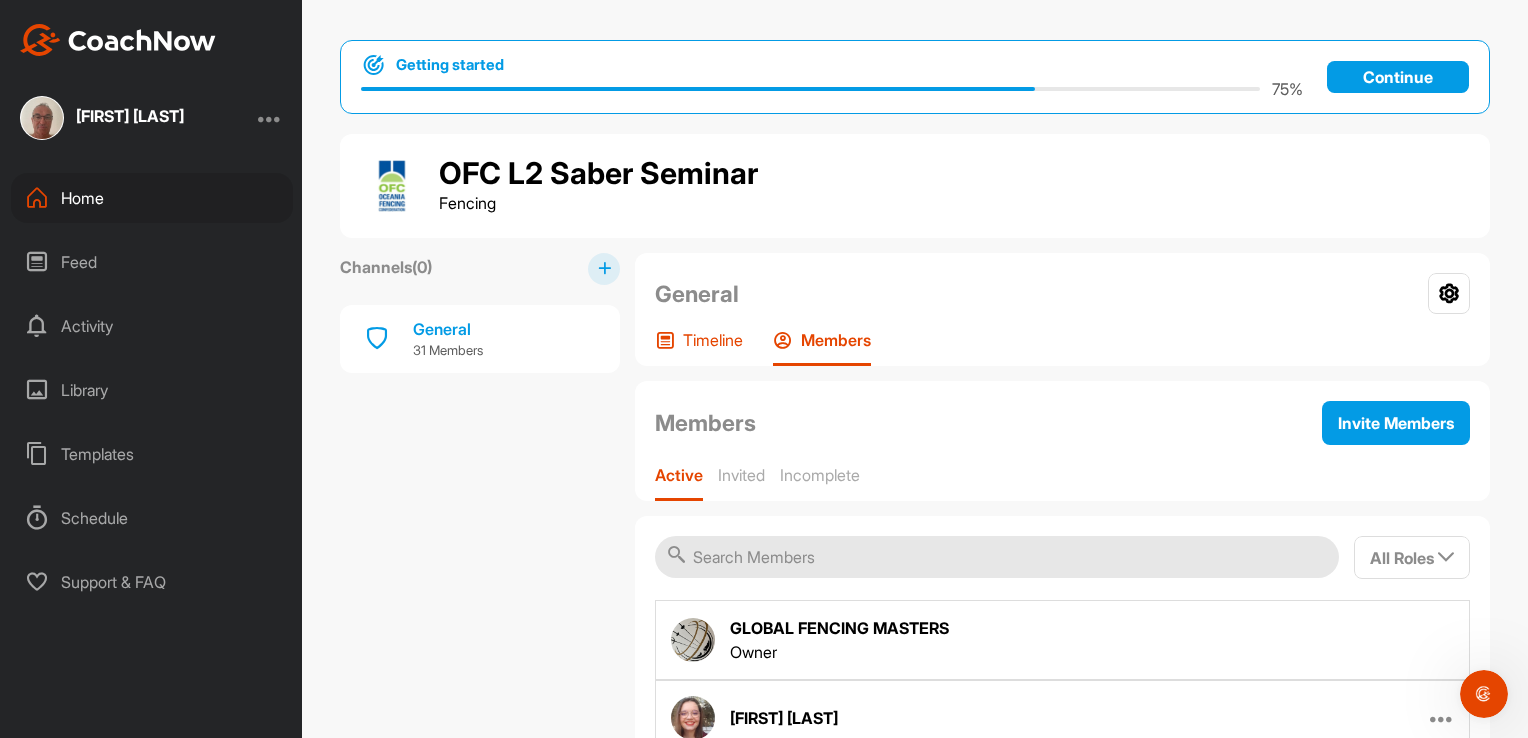 click on "Timeline" at bounding box center (713, 340) 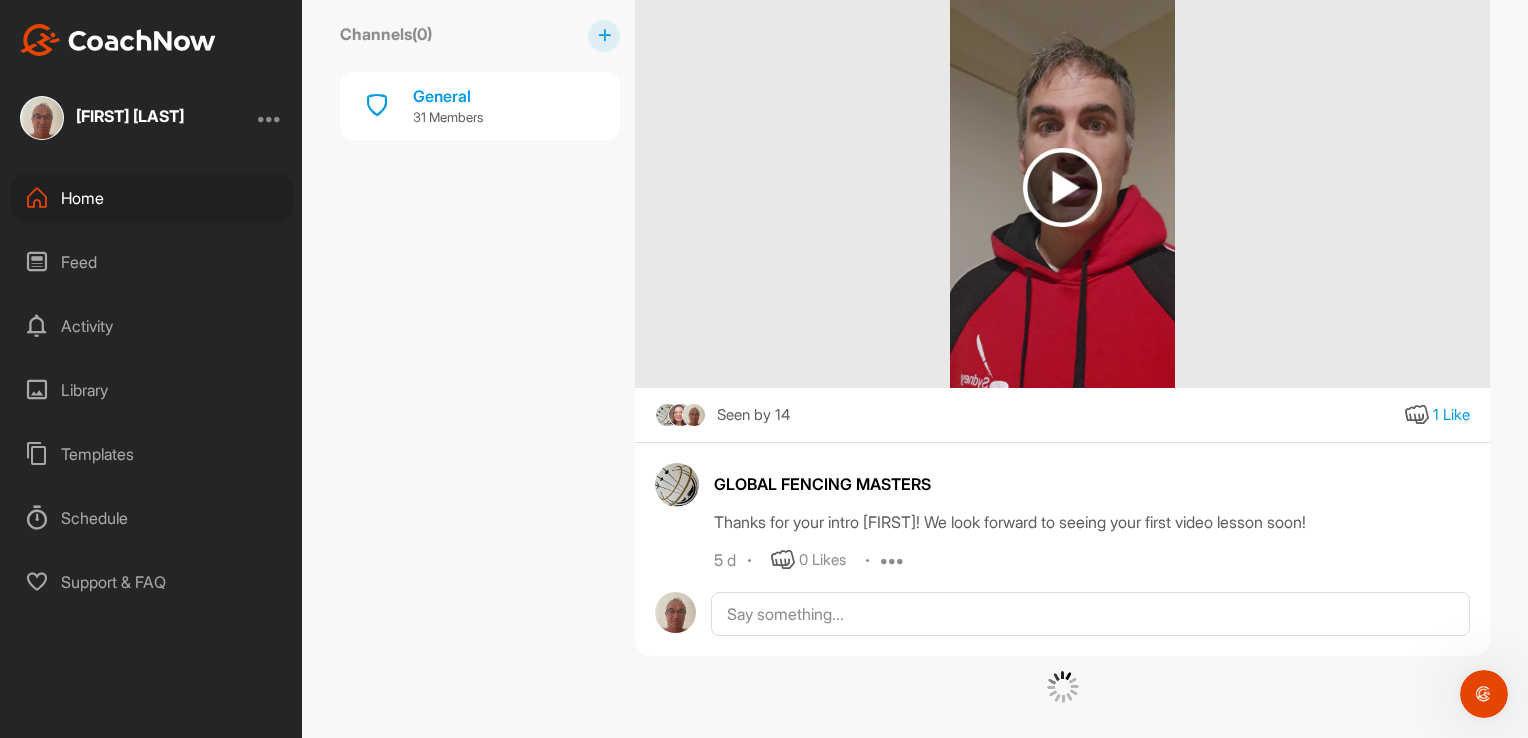 scroll, scrollTop: 14112, scrollLeft: 0, axis: vertical 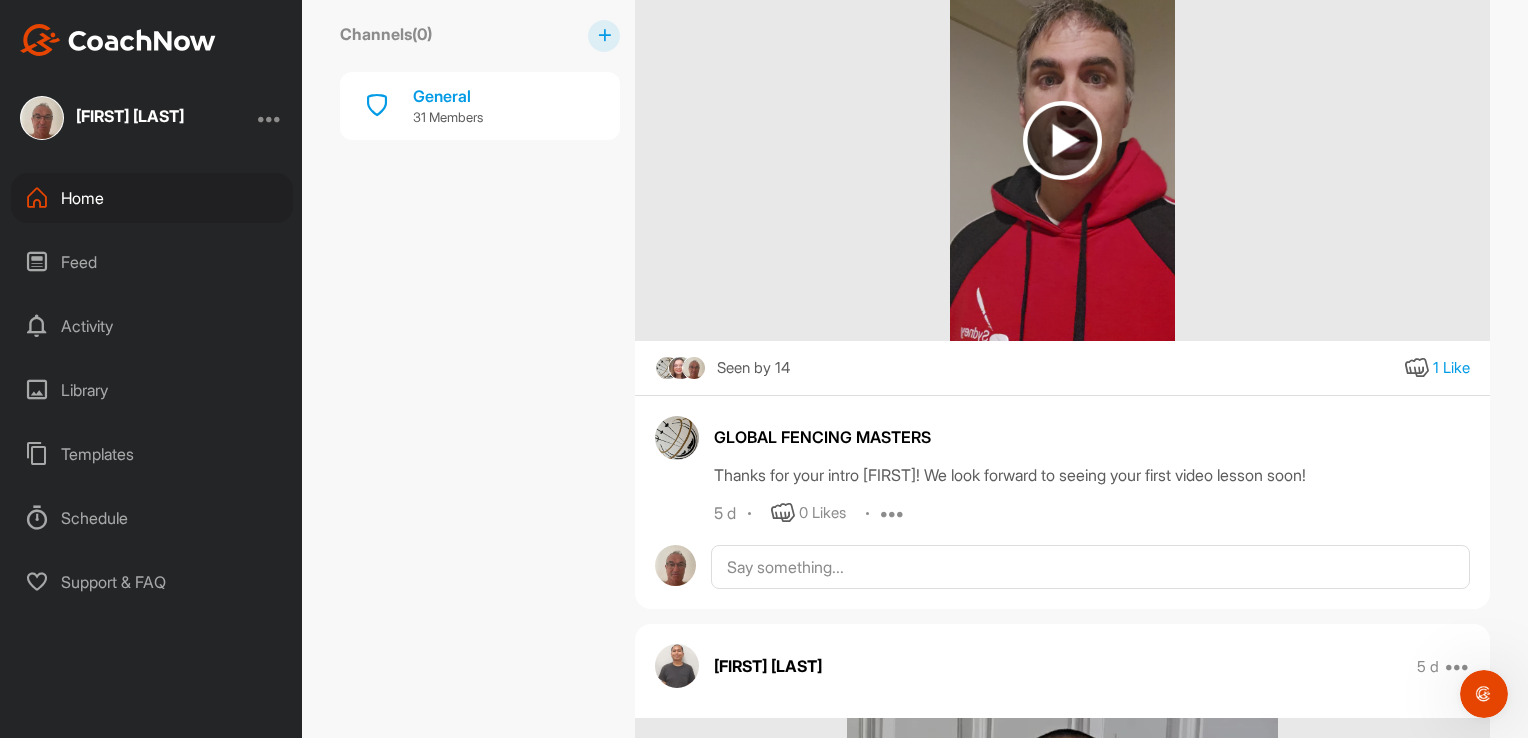 click 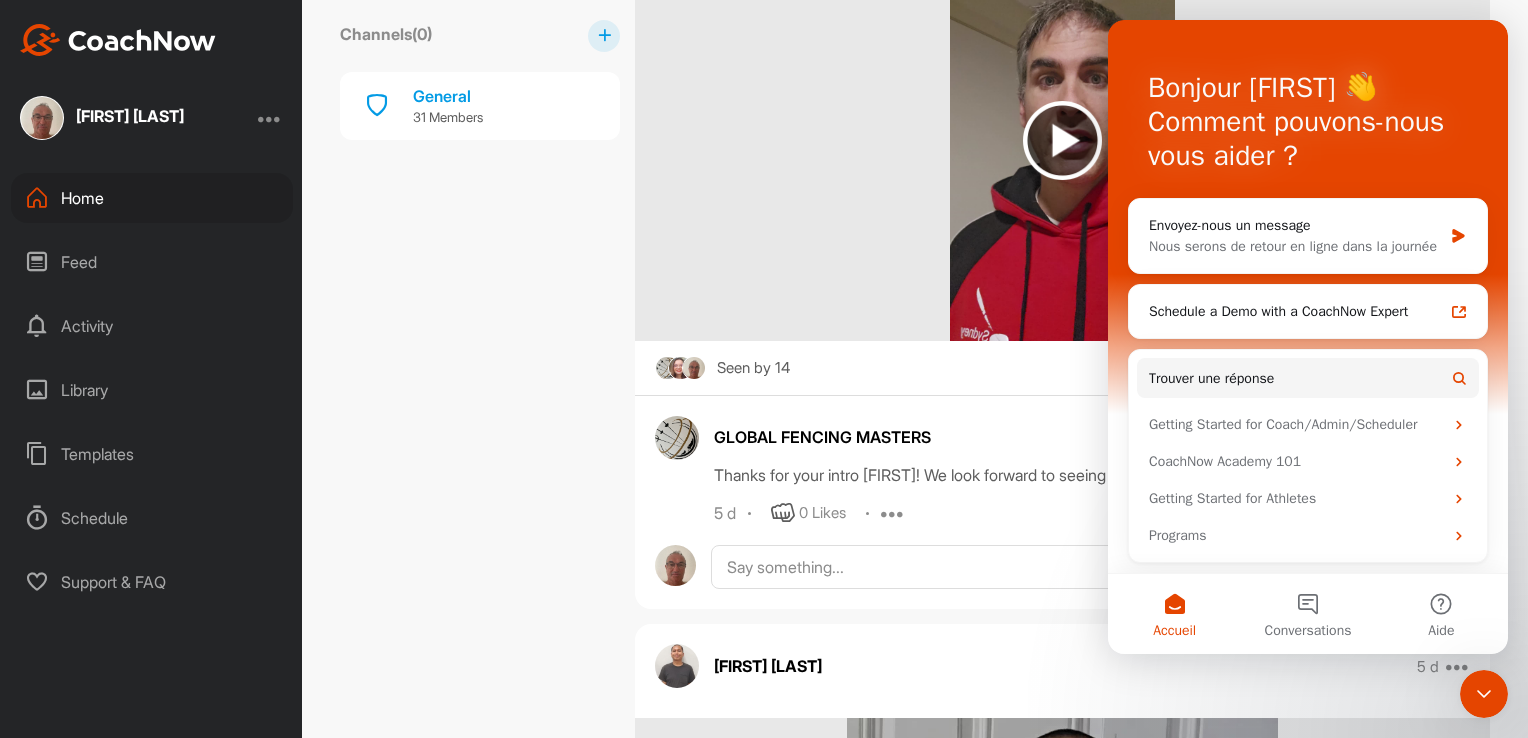 scroll, scrollTop: 0, scrollLeft: 0, axis: both 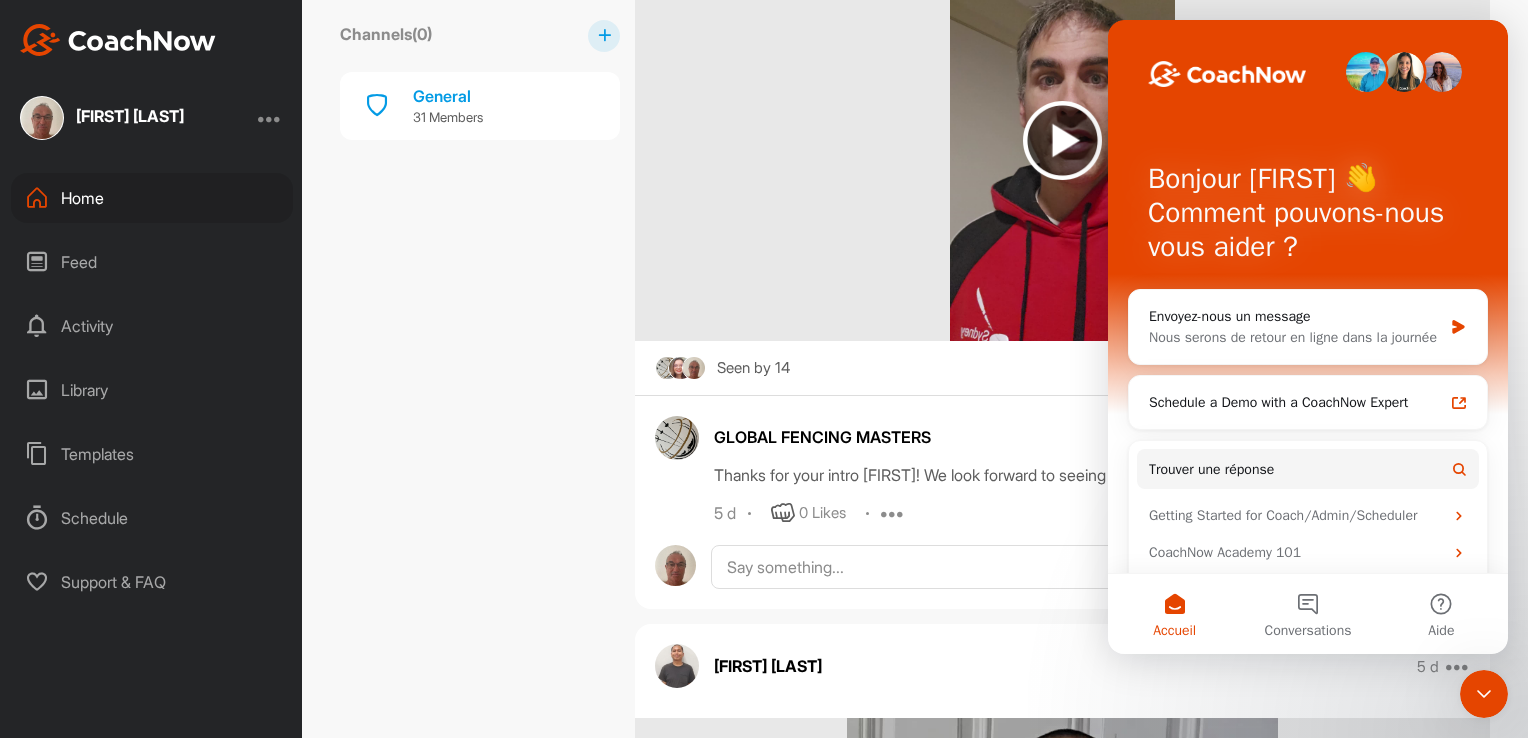 drag, startPoint x: 573, startPoint y: 347, endPoint x: 600, endPoint y: 338, distance: 28.460499 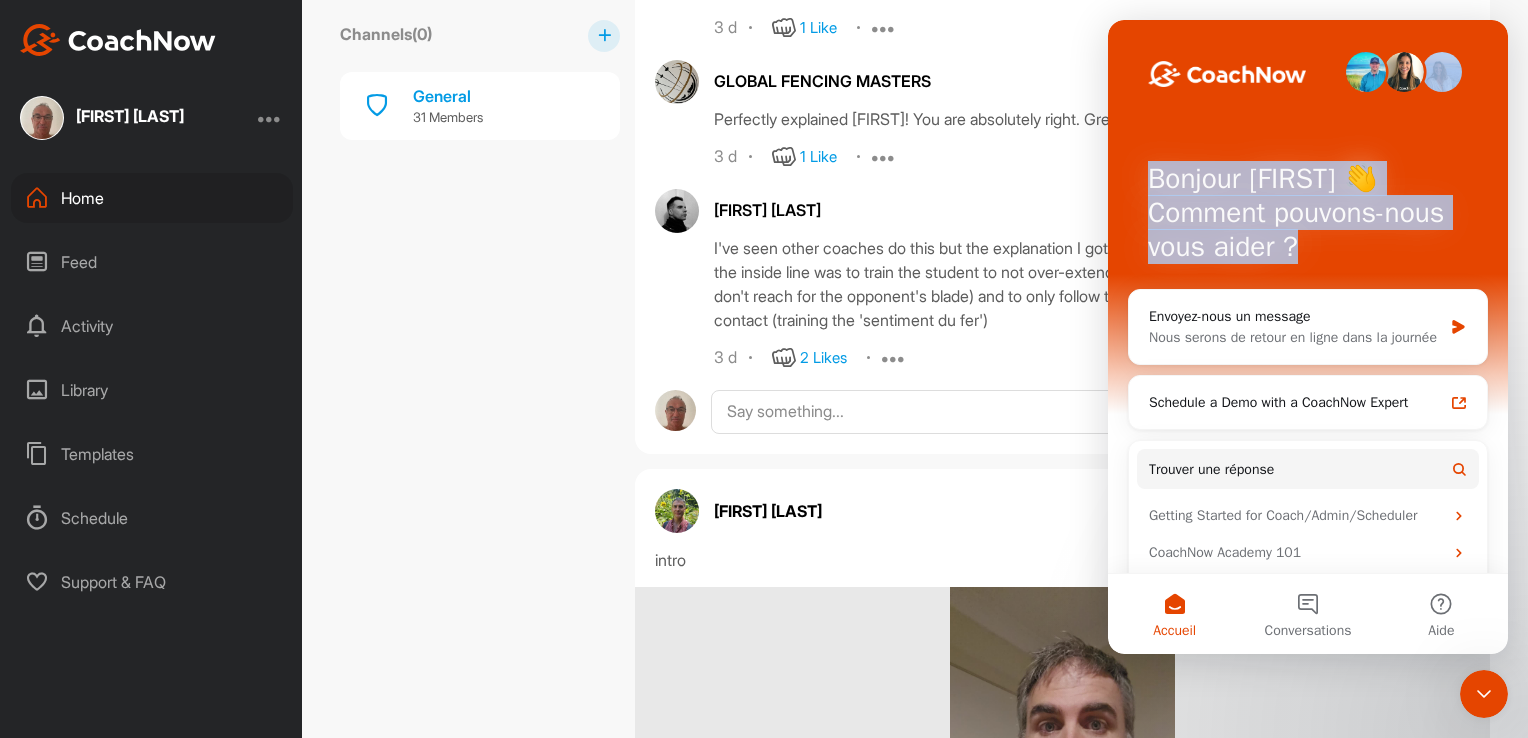 drag, startPoint x: 1484, startPoint y: 51, endPoint x: 1531, endPoint y: 310, distance: 263.22995 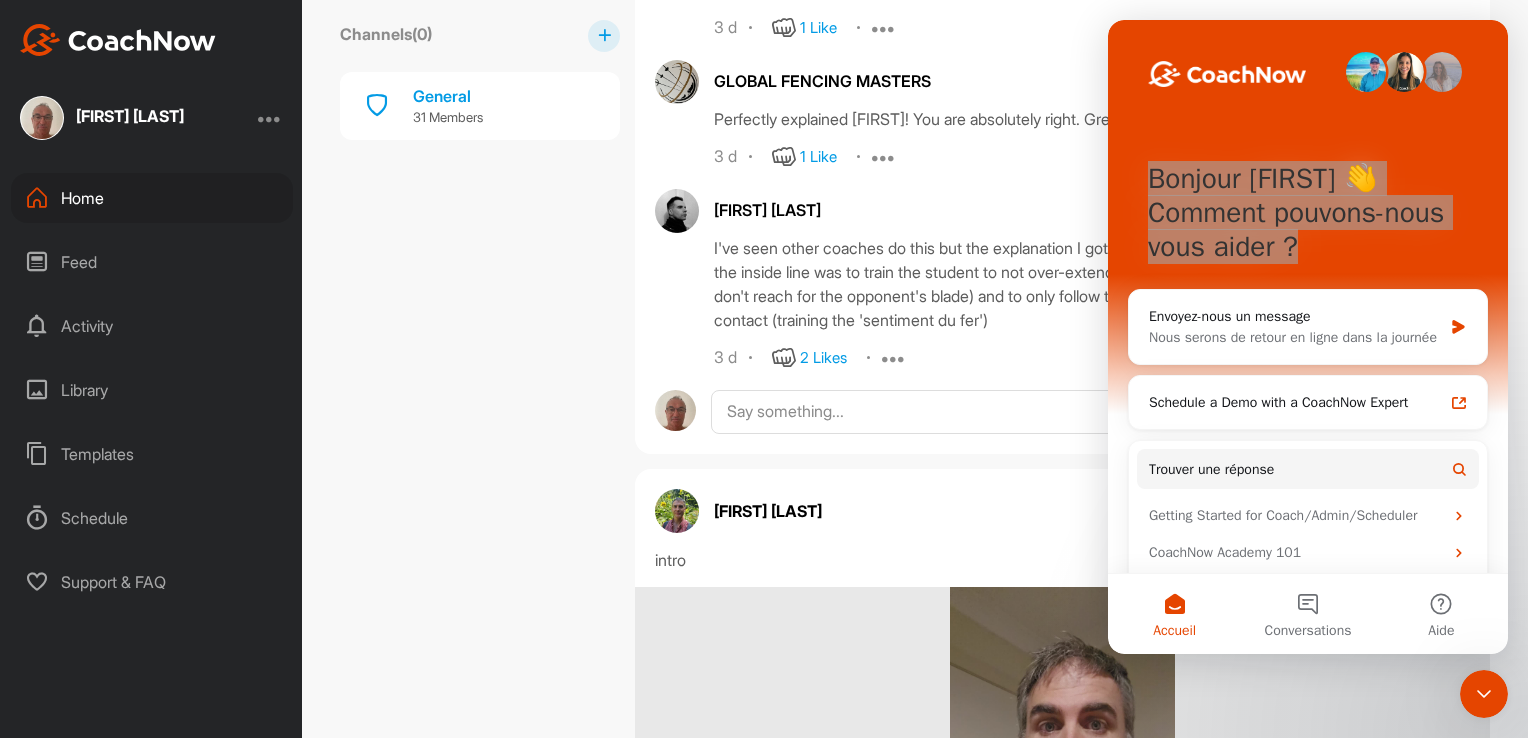 click on "Channels  ( 0 ) General 31 Members" at bounding box center [480, -3452] 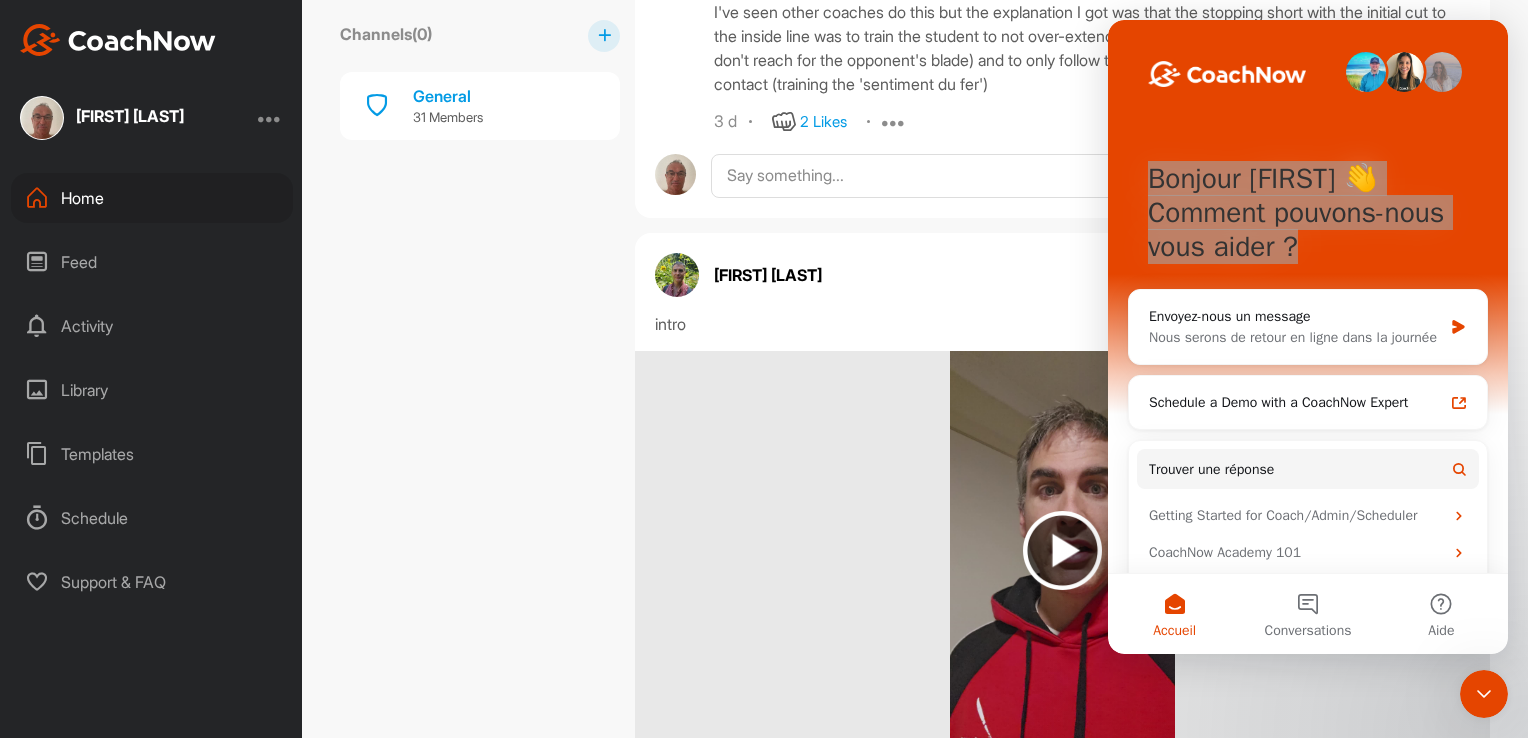 scroll, scrollTop: 13706, scrollLeft: 0, axis: vertical 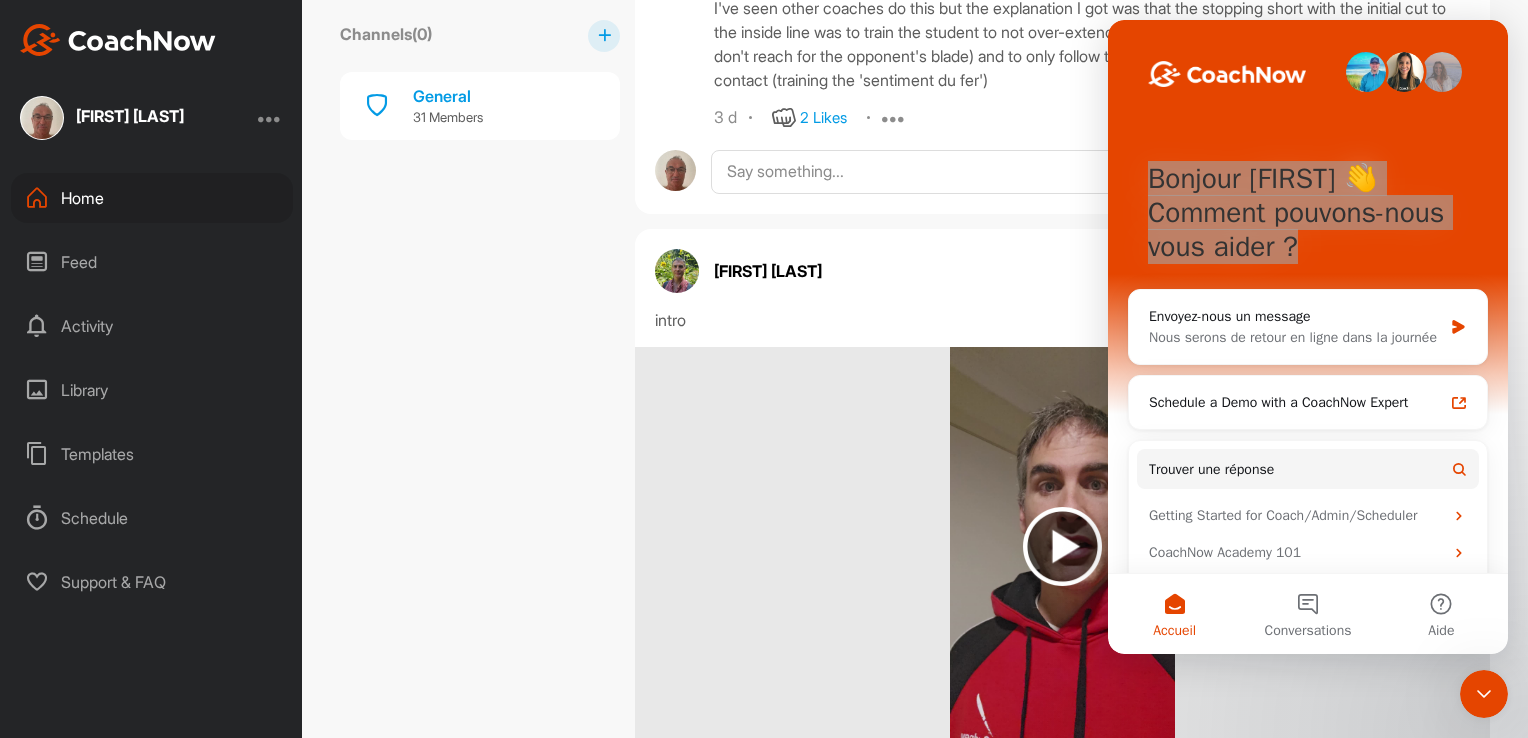 drag, startPoint x: 180, startPoint y: 428, endPoint x: 191, endPoint y: 430, distance: 11.18034 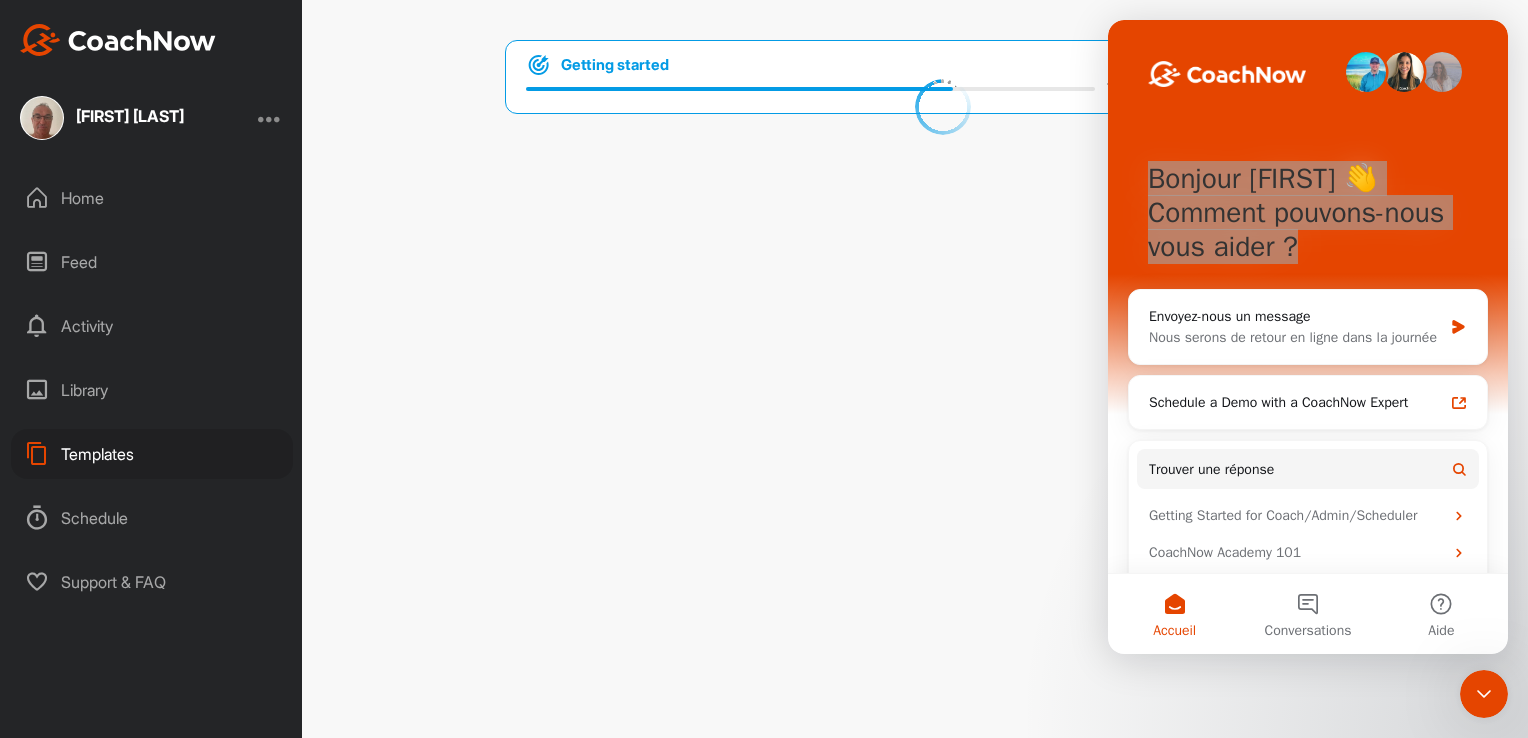 click on "Getting started 75 % Continue" at bounding box center [915, 369] 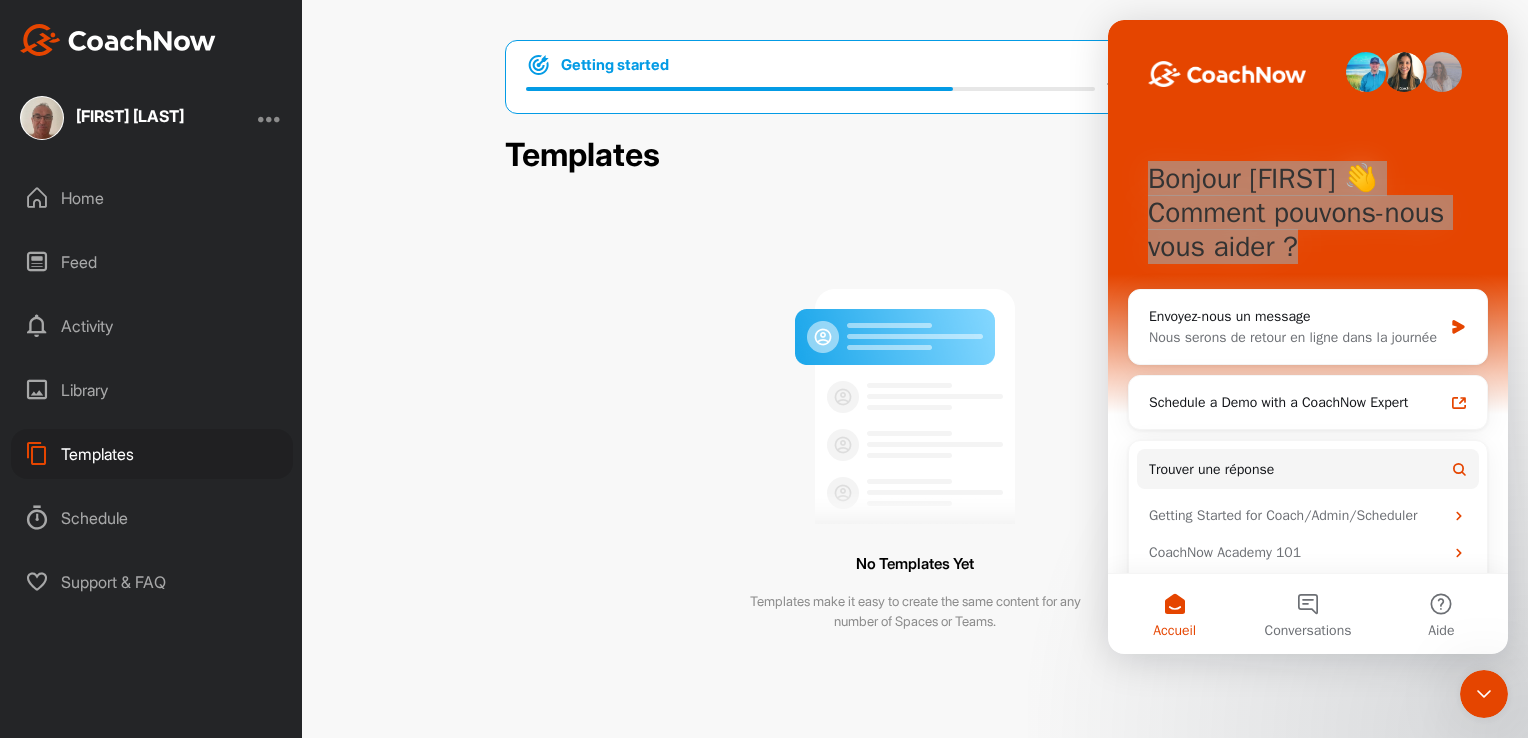 click 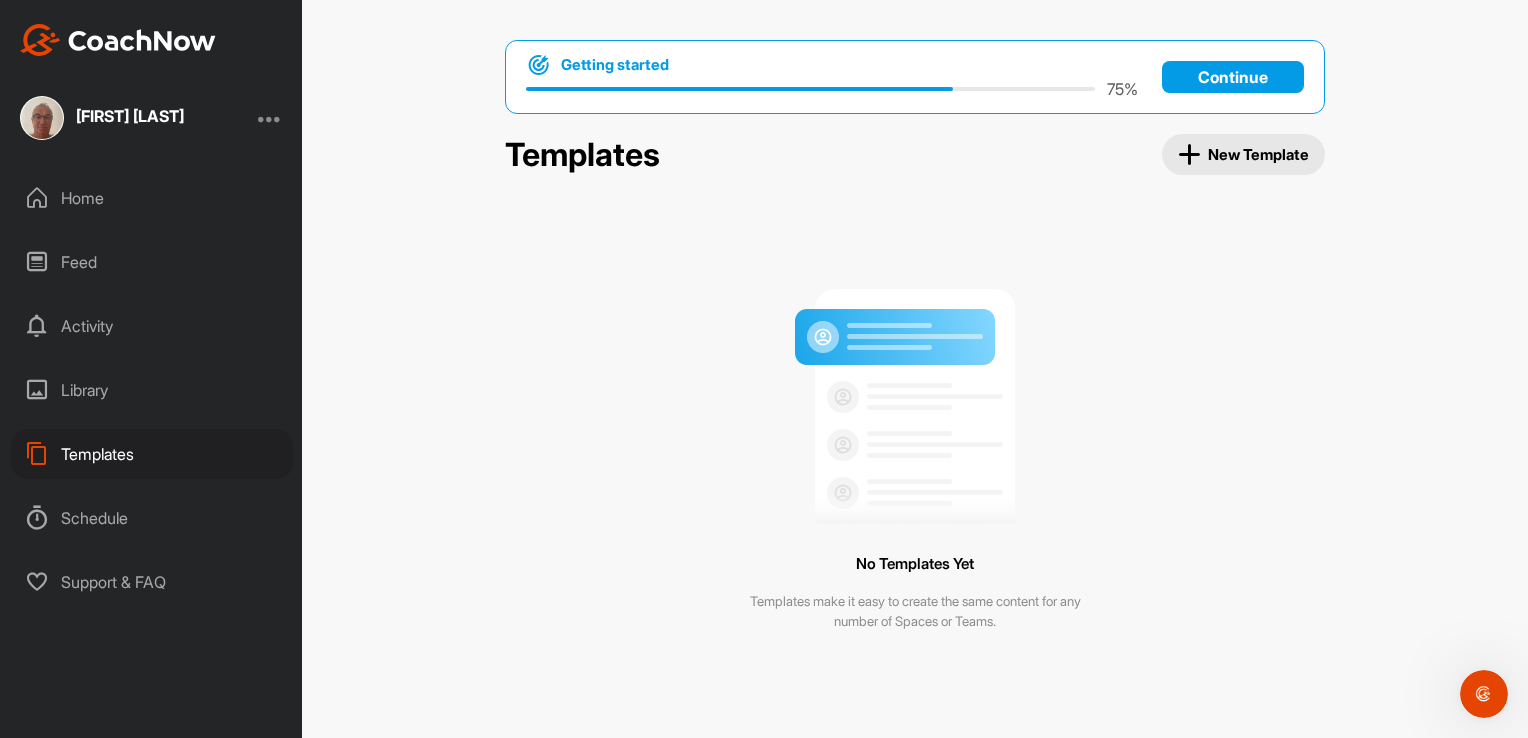 click on "Home" at bounding box center (152, 198) 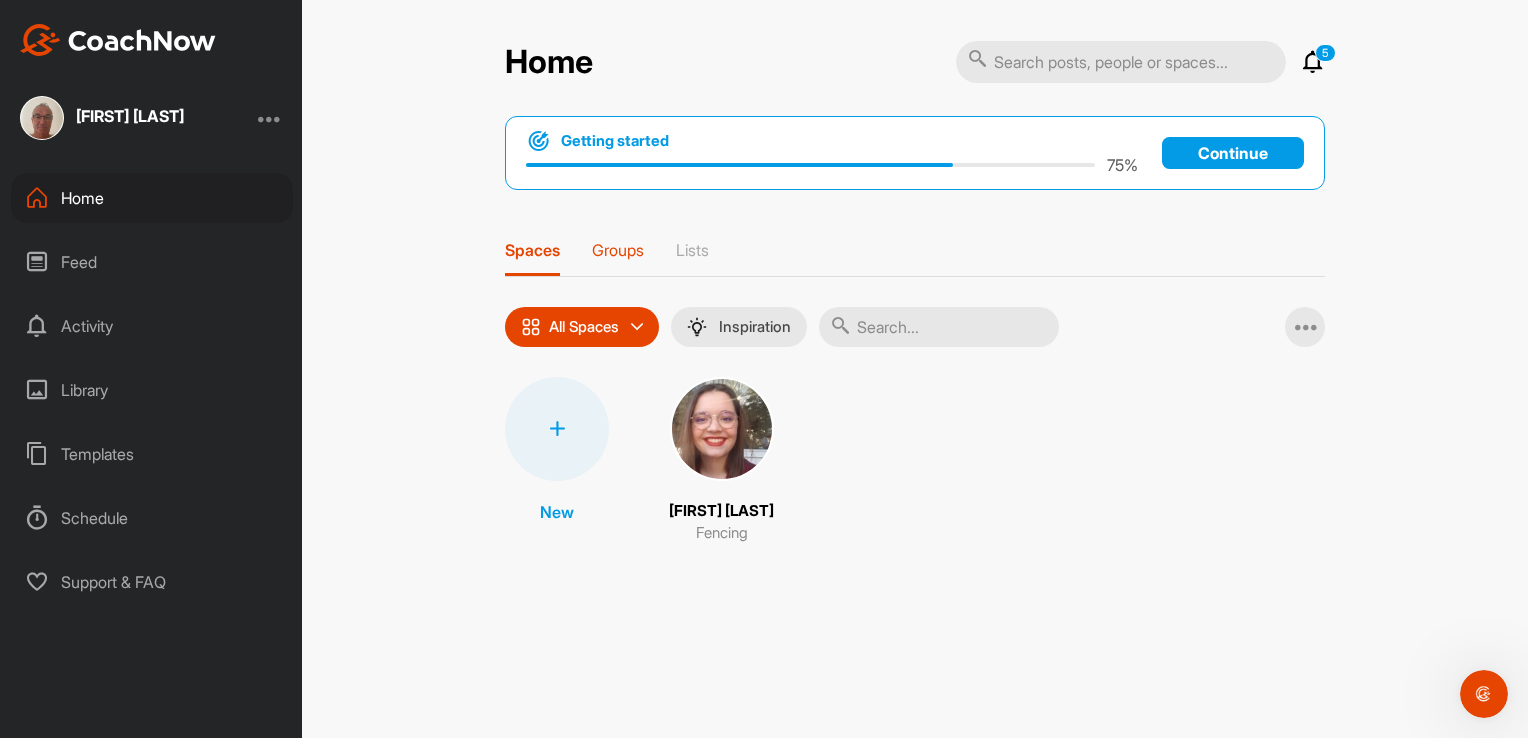 click on "Groups" at bounding box center [618, 250] 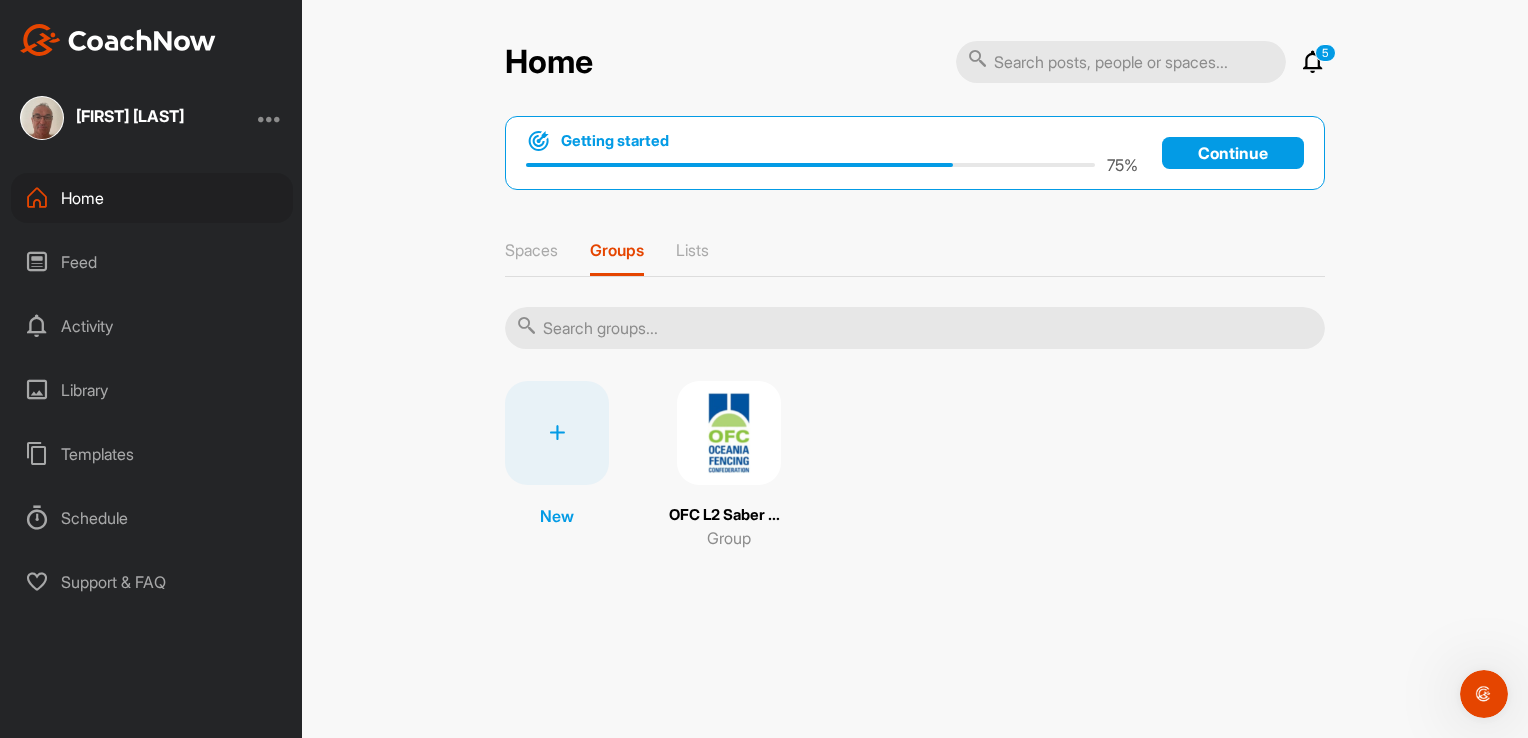 click at bounding box center [729, 433] 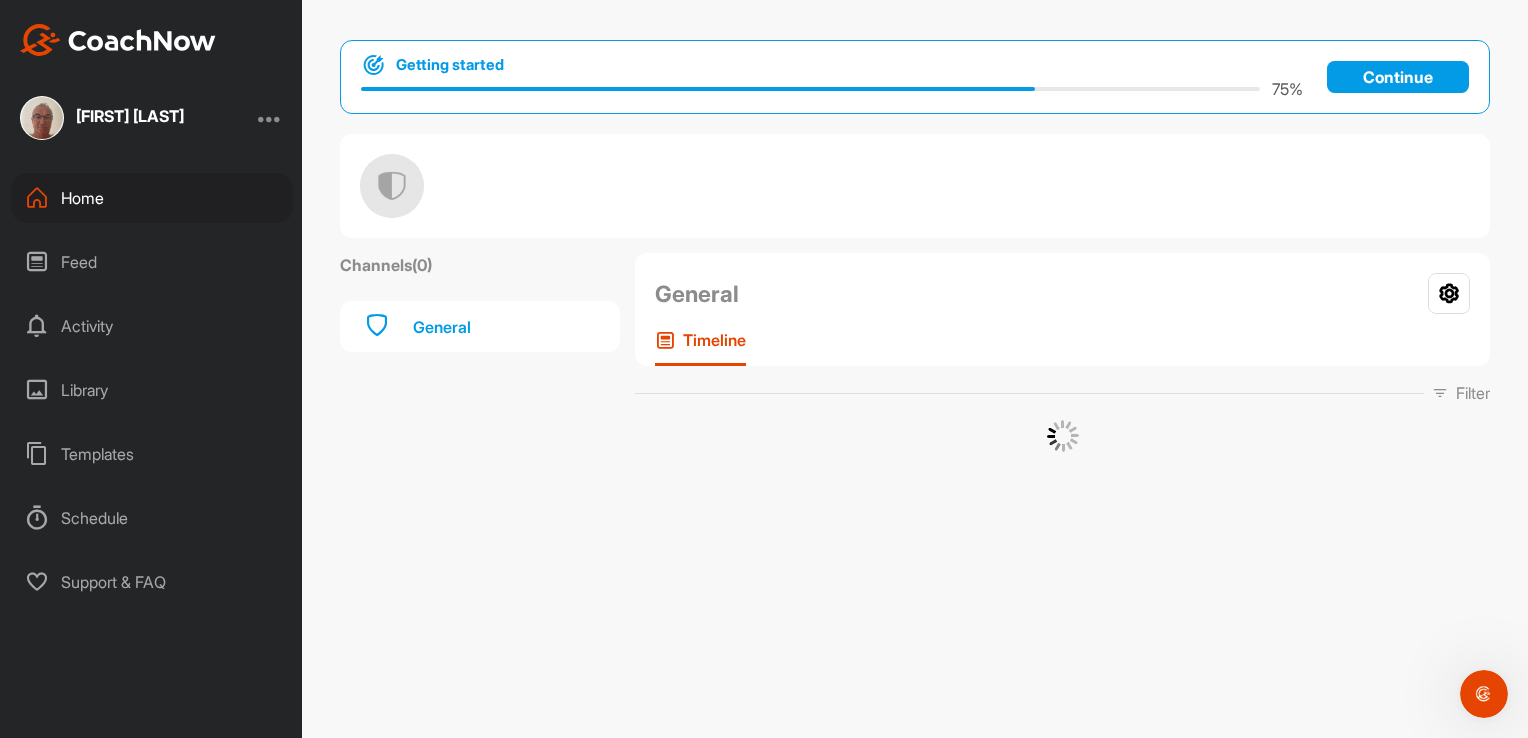 click at bounding box center (1062, 436) 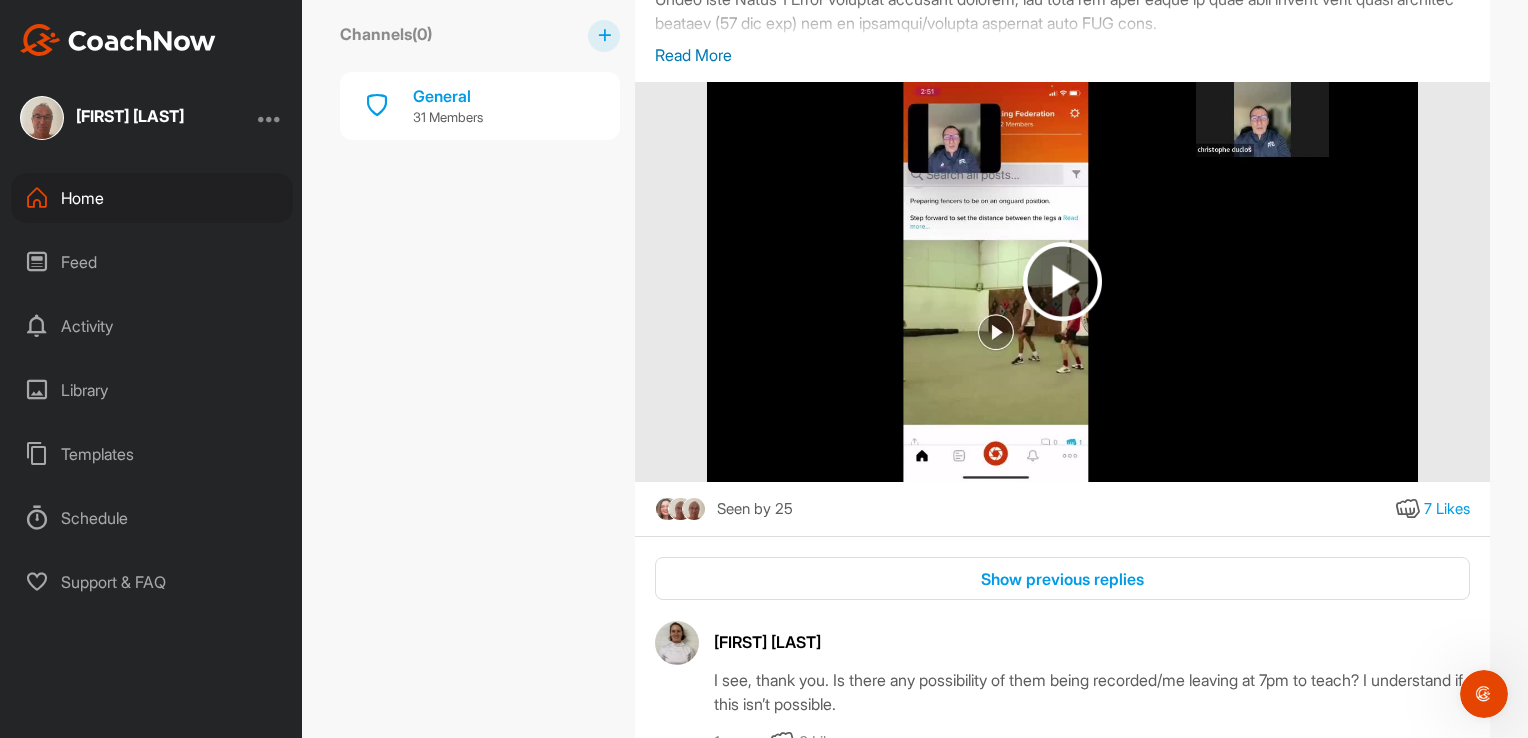 scroll, scrollTop: 18792, scrollLeft: 0, axis: vertical 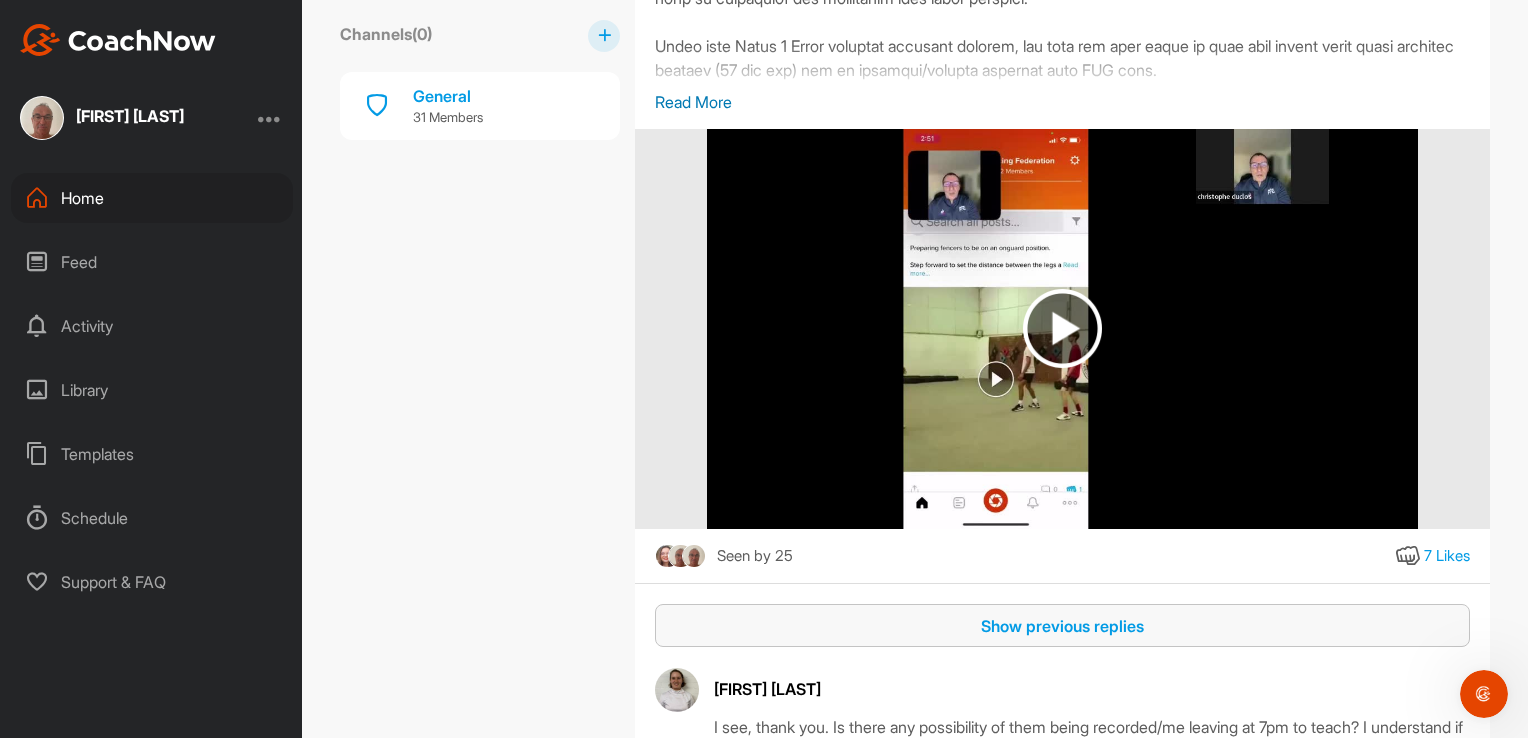 click on "Show previous replies" at bounding box center (1062, 626) 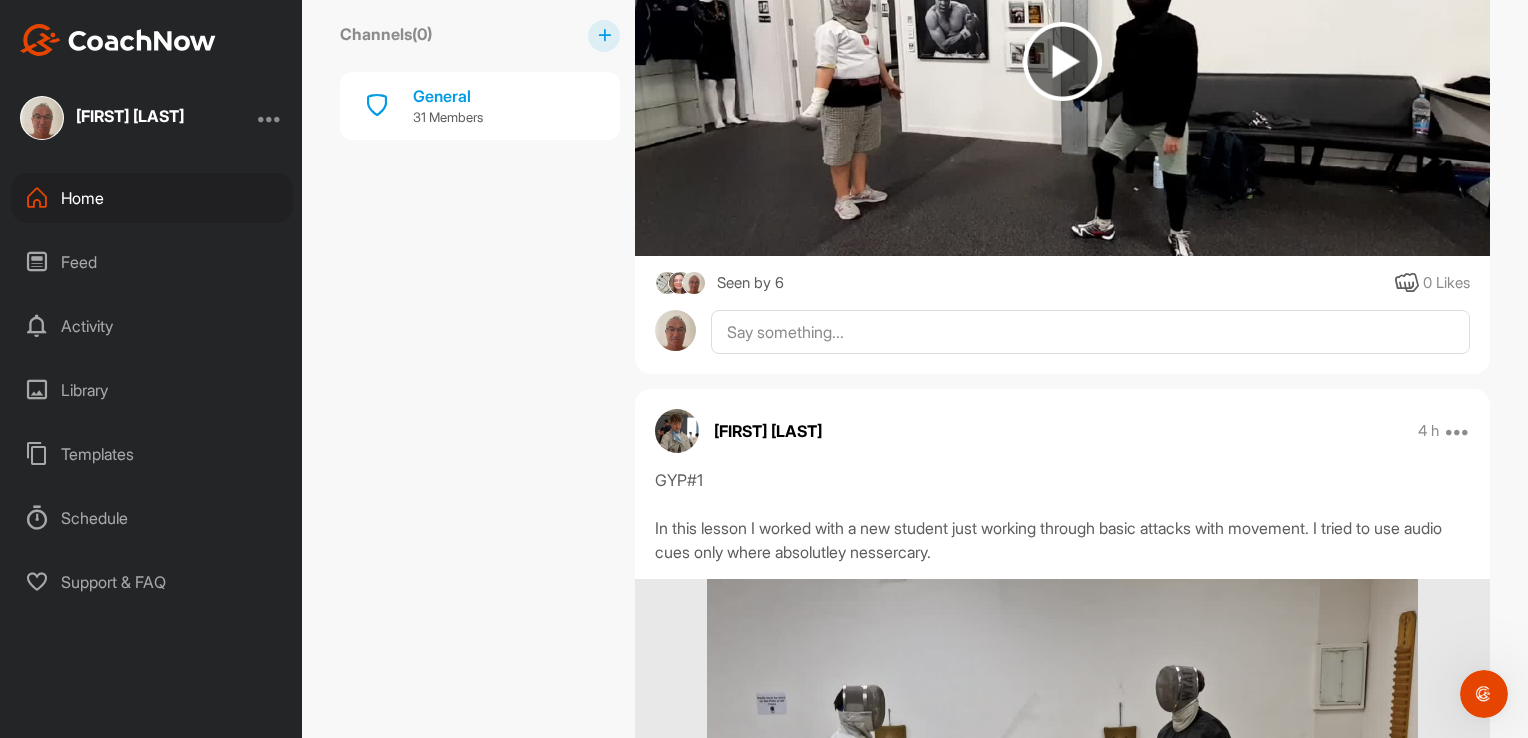 scroll, scrollTop: 2456, scrollLeft: 0, axis: vertical 